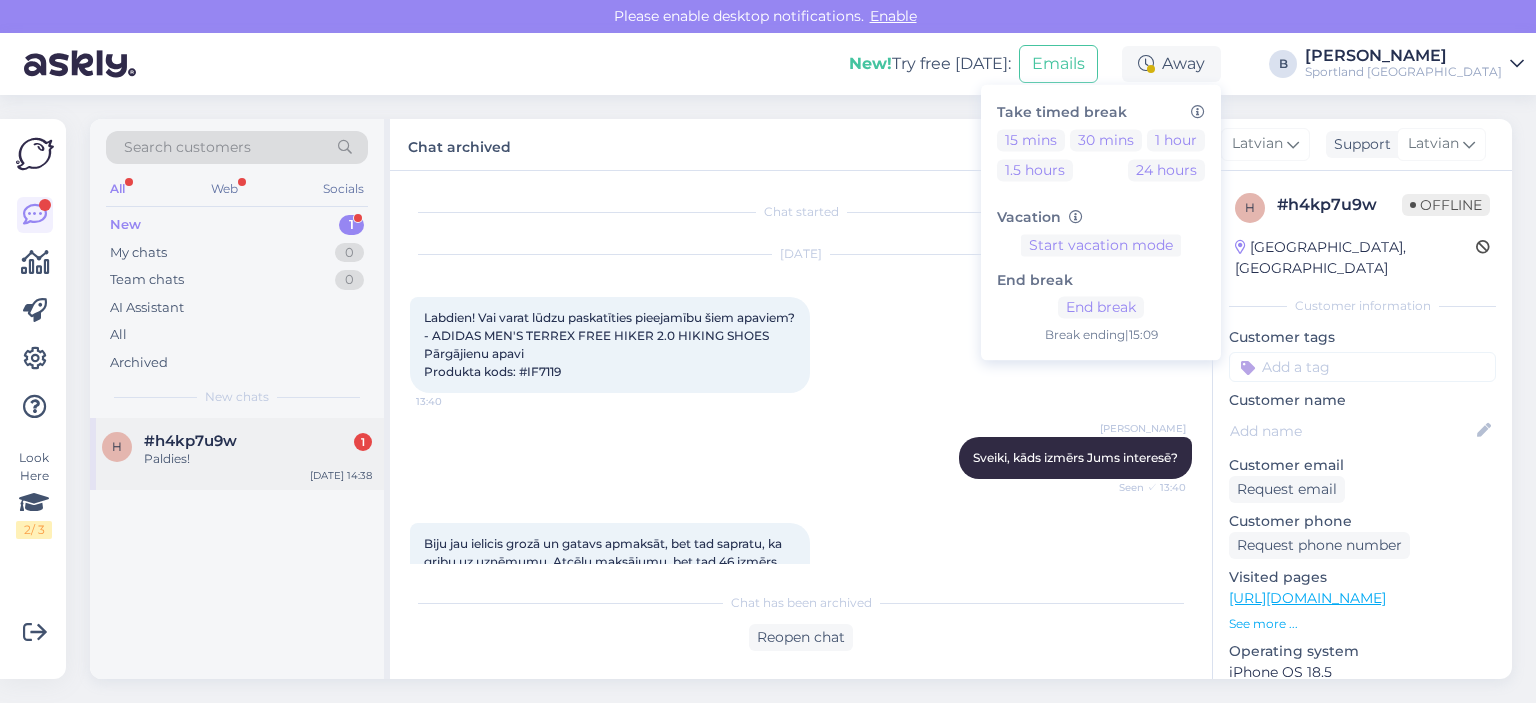 scroll, scrollTop: 0, scrollLeft: 0, axis: both 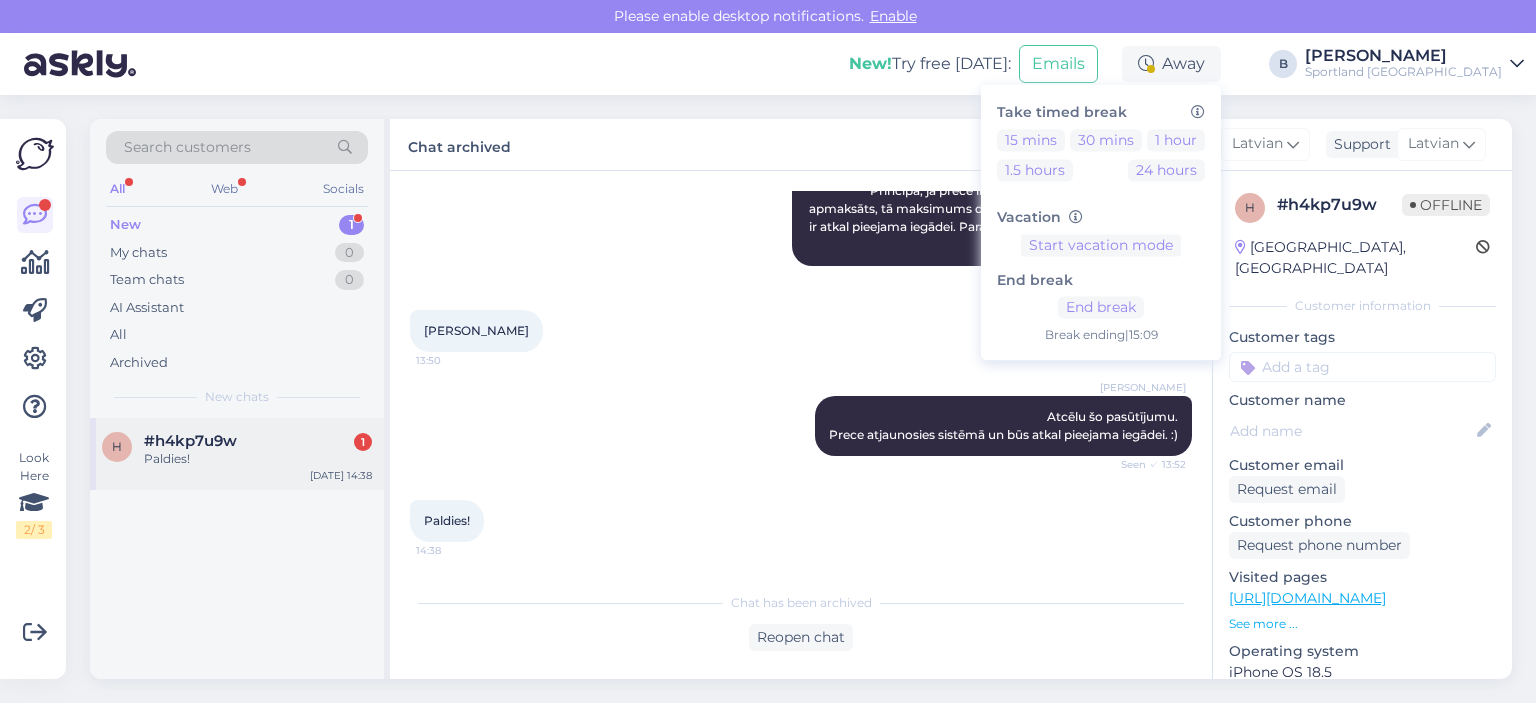 click on "Paldies!" at bounding box center (258, 459) 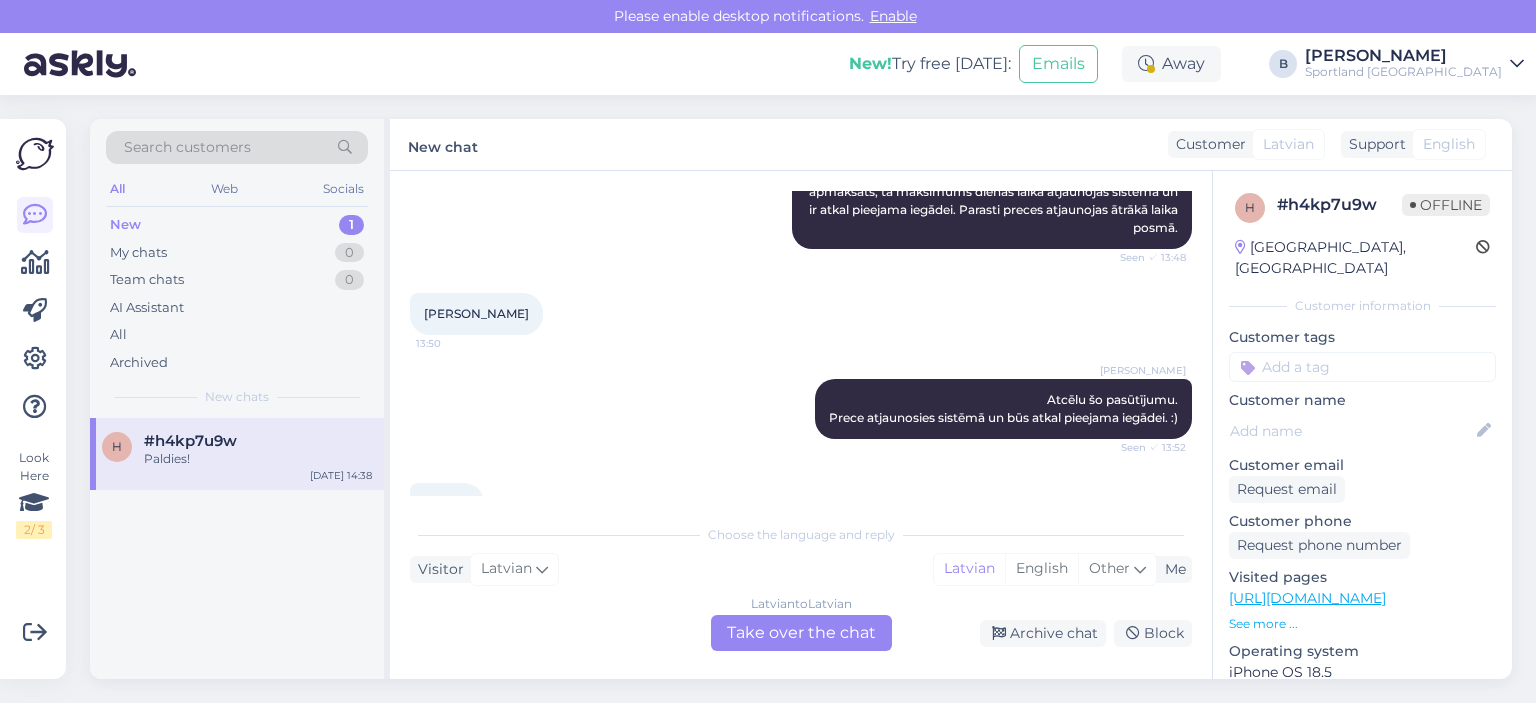 scroll, scrollTop: 1160, scrollLeft: 0, axis: vertical 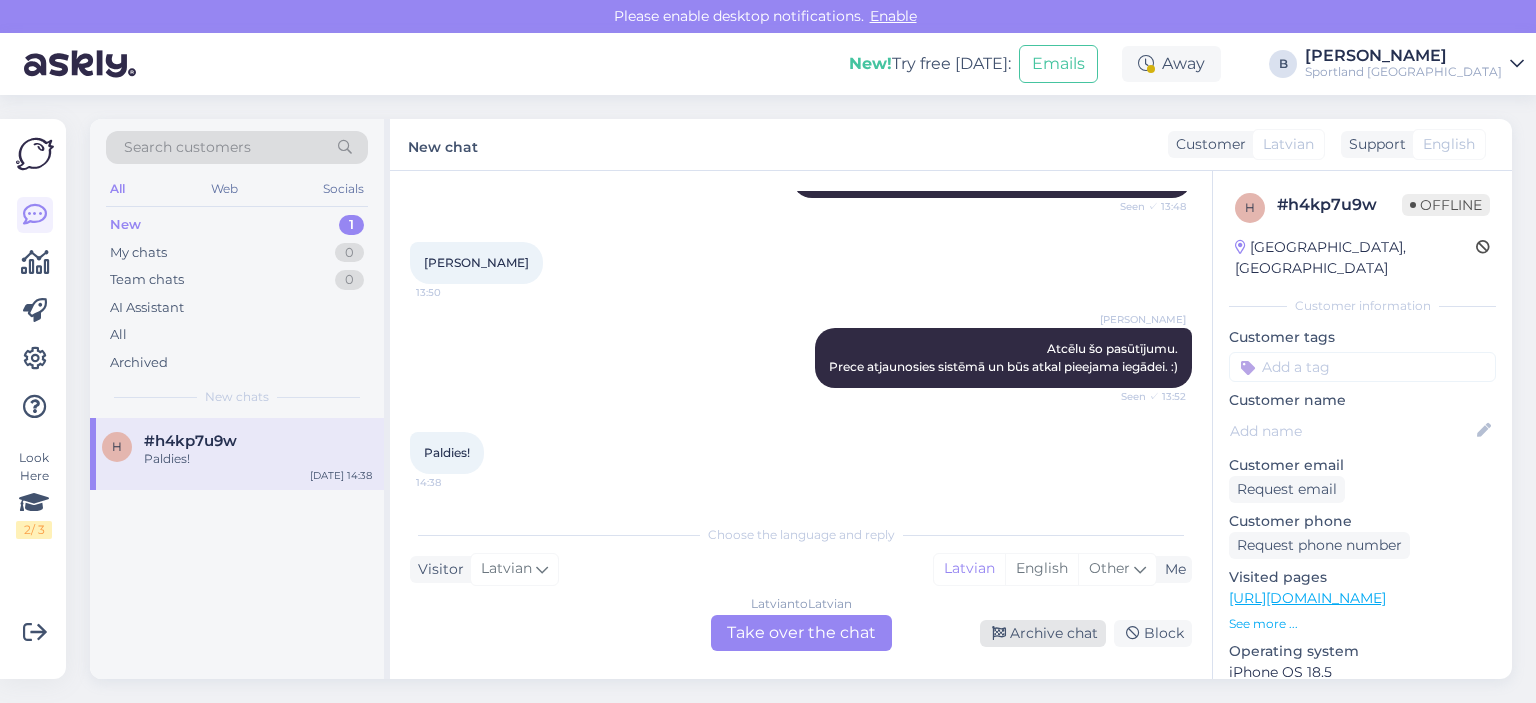 click on "Archive chat" at bounding box center [1043, 633] 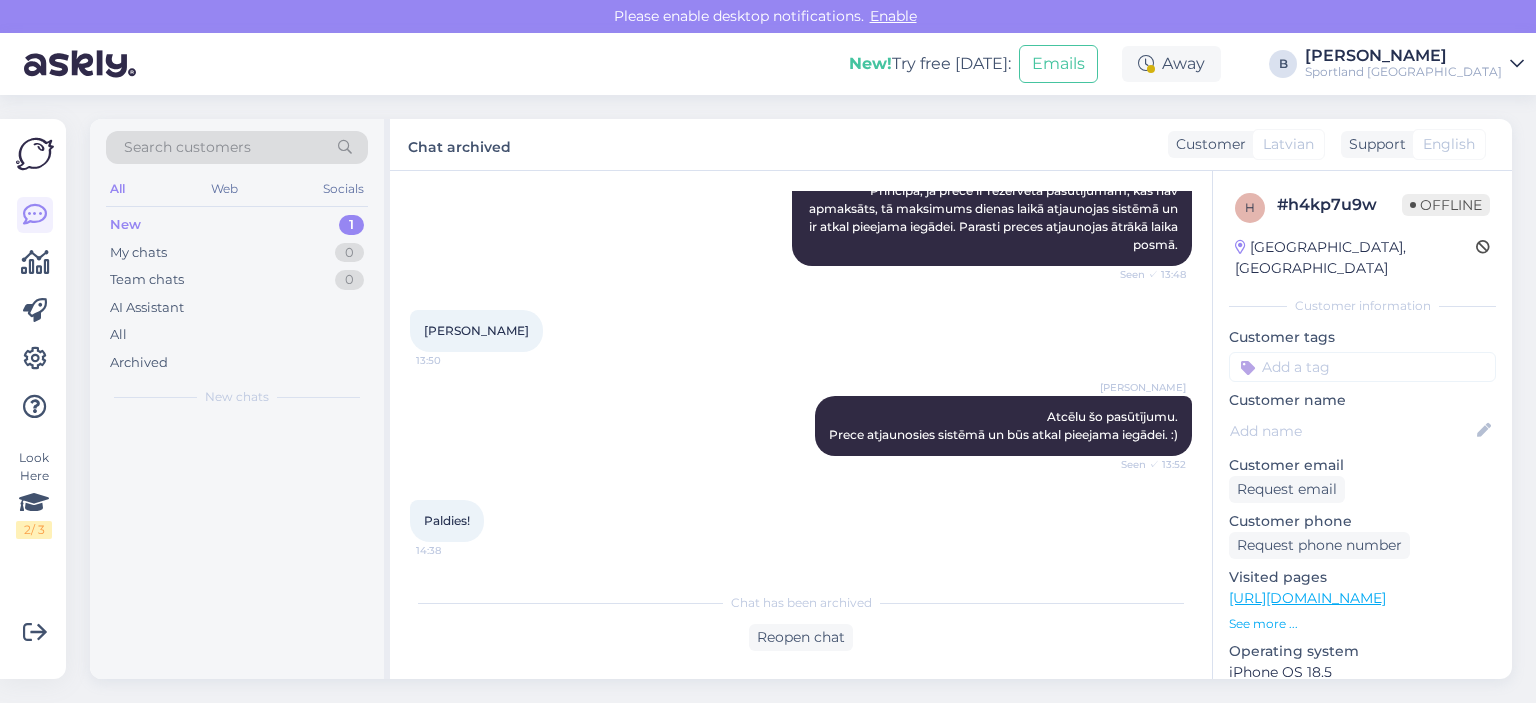 scroll, scrollTop: 1092, scrollLeft: 0, axis: vertical 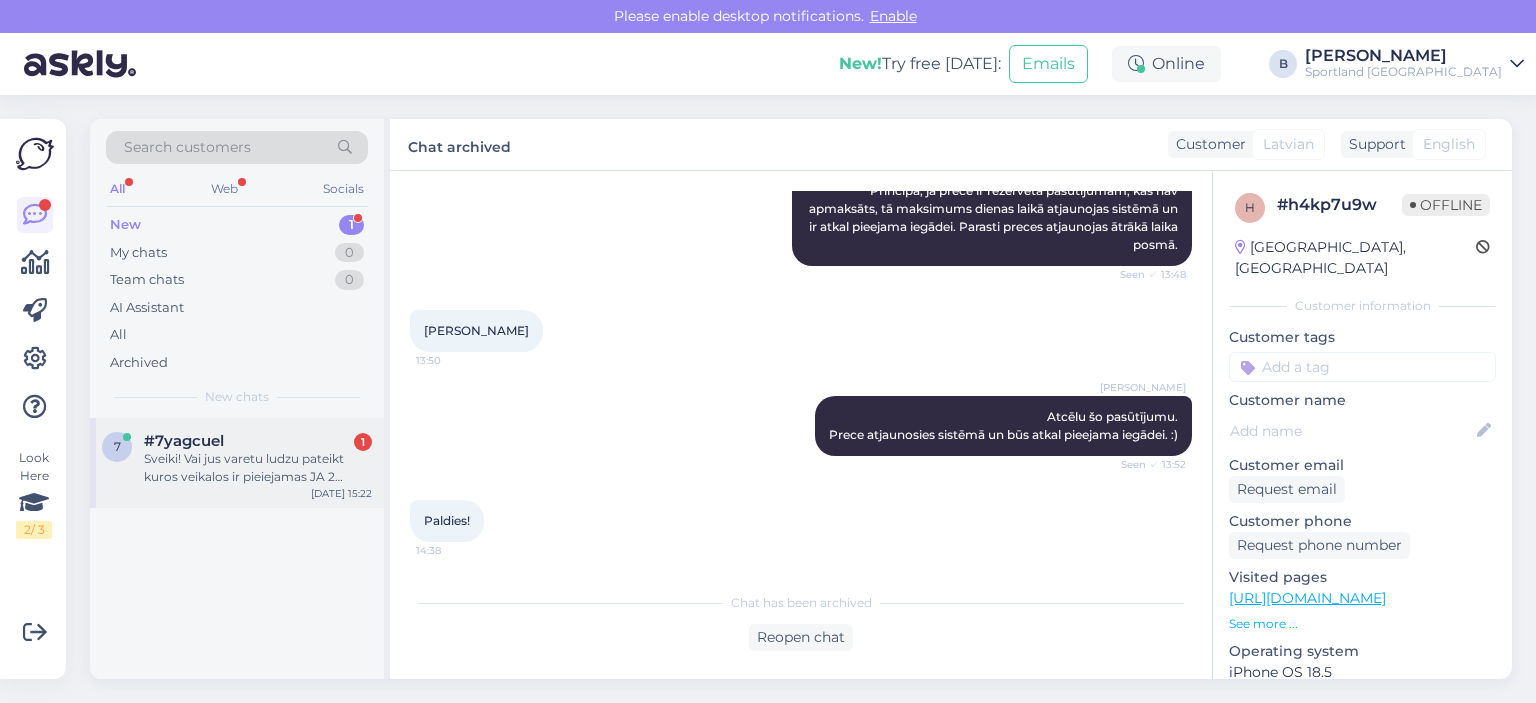 click on "Sveiki! Vai jus varetu ludzu pateikt kuros veikalos ir pieiejamas JA 2 “HEART EYES” 45 izmērs?" at bounding box center (258, 468) 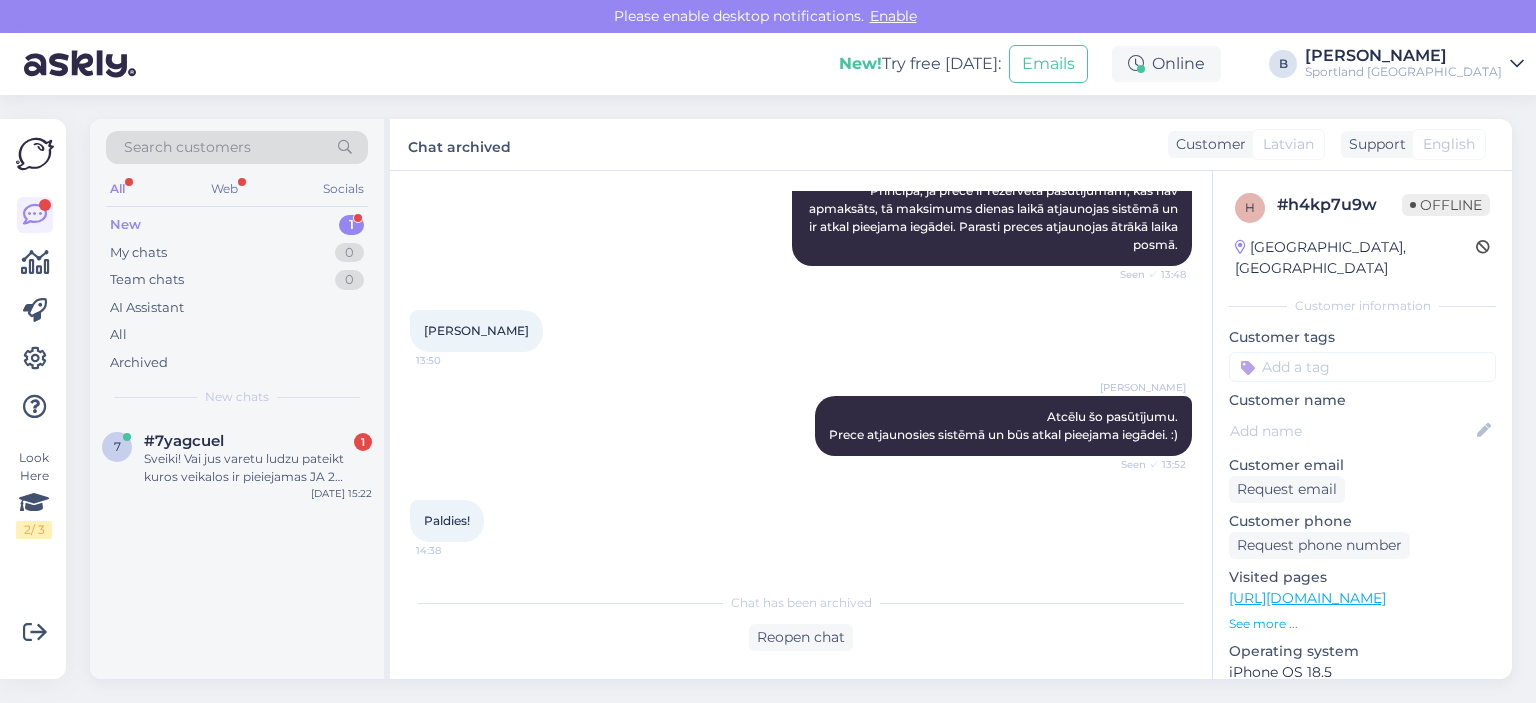scroll, scrollTop: 0, scrollLeft: 0, axis: both 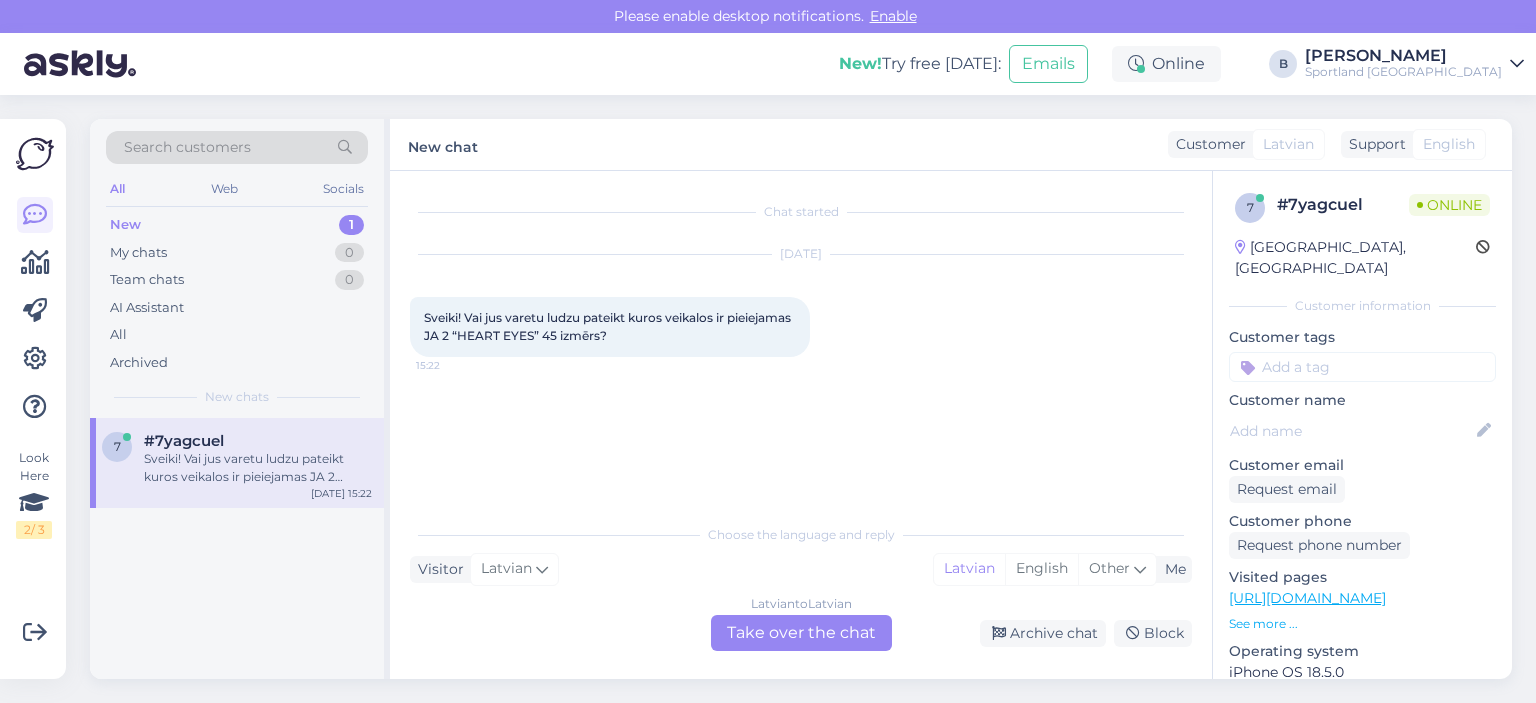 click on "Sveiki! Vai jus varetu ludzu pateikt kuros veikalos ir pieiejamas JA 2 “HEART EYES” 45 izmērs?" at bounding box center [609, 326] 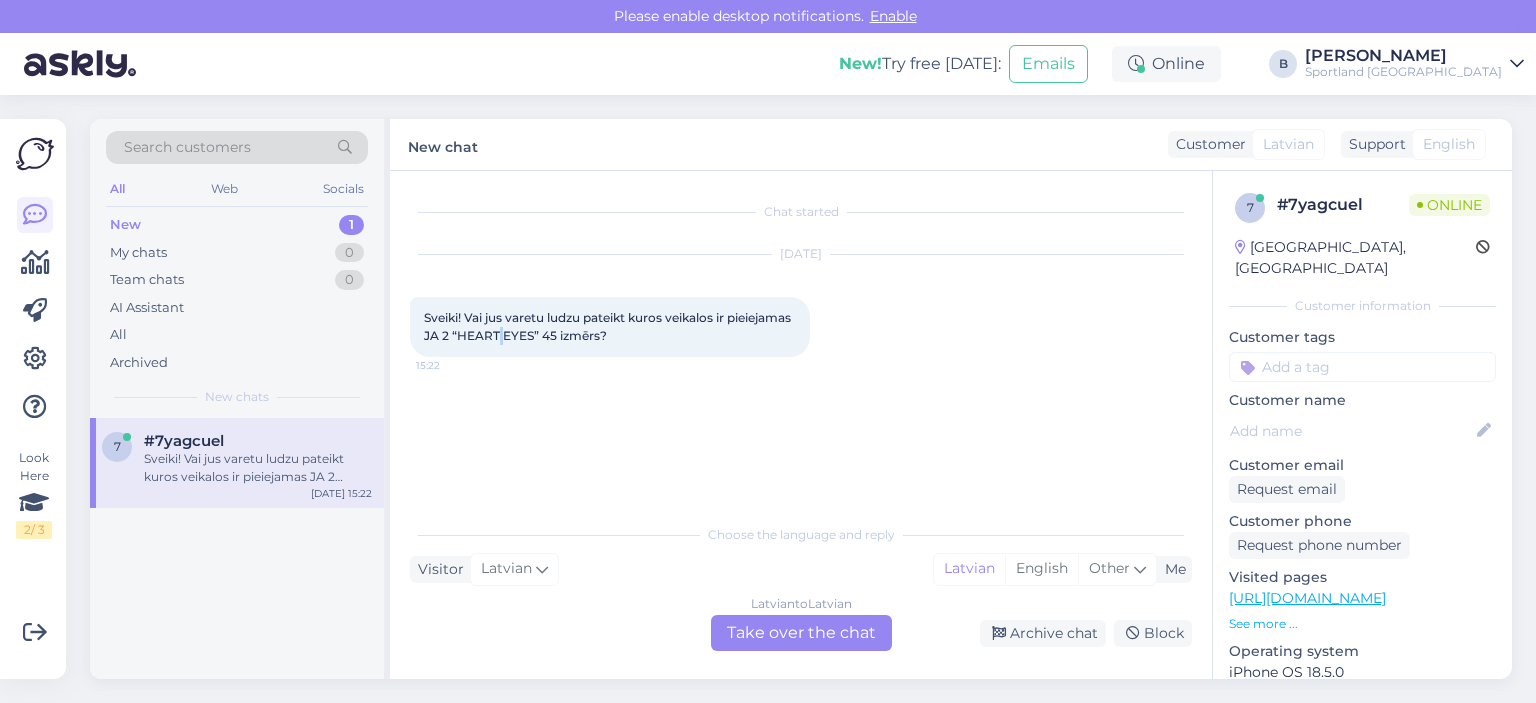 click on "Sveiki! Vai jus varetu ludzu pateikt kuros veikalos ir pieiejamas JA 2 “HEART EYES” 45 izmērs?" at bounding box center [609, 326] 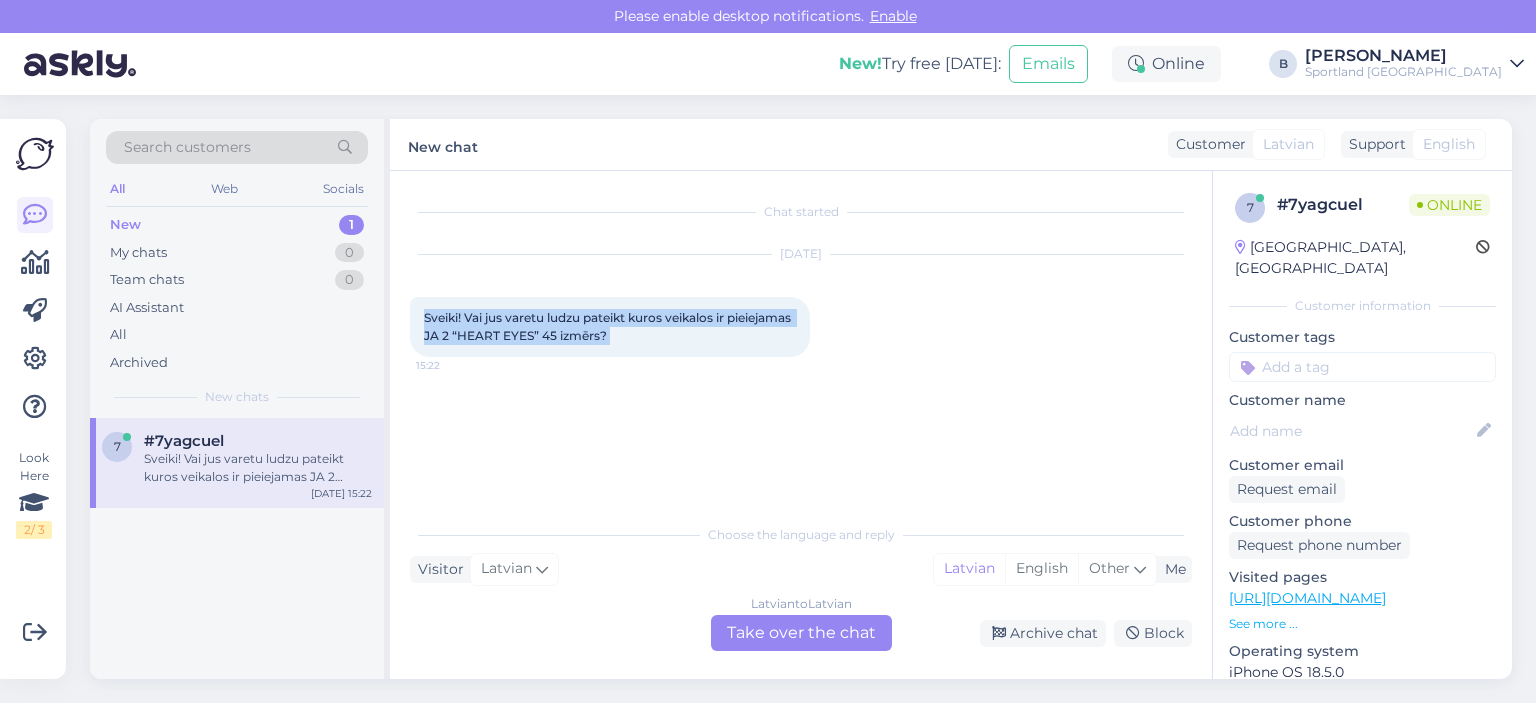click on "Sveiki! Vai jus varetu ludzu pateikt kuros veikalos ir pieiejamas JA 2 “HEART EYES” 45 izmērs?" at bounding box center [609, 326] 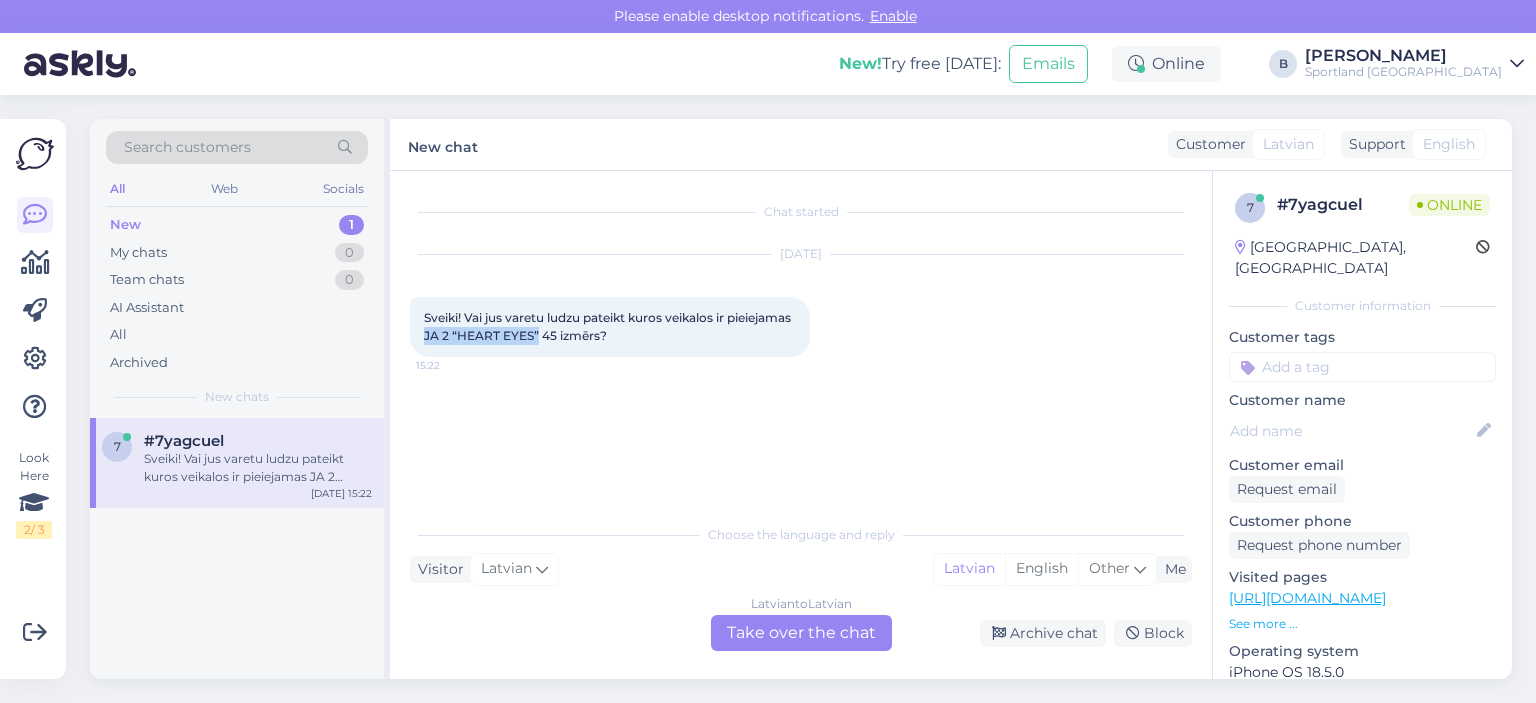 drag, startPoint x: 492, startPoint y: 337, endPoint x: 606, endPoint y: 341, distance: 114.07015 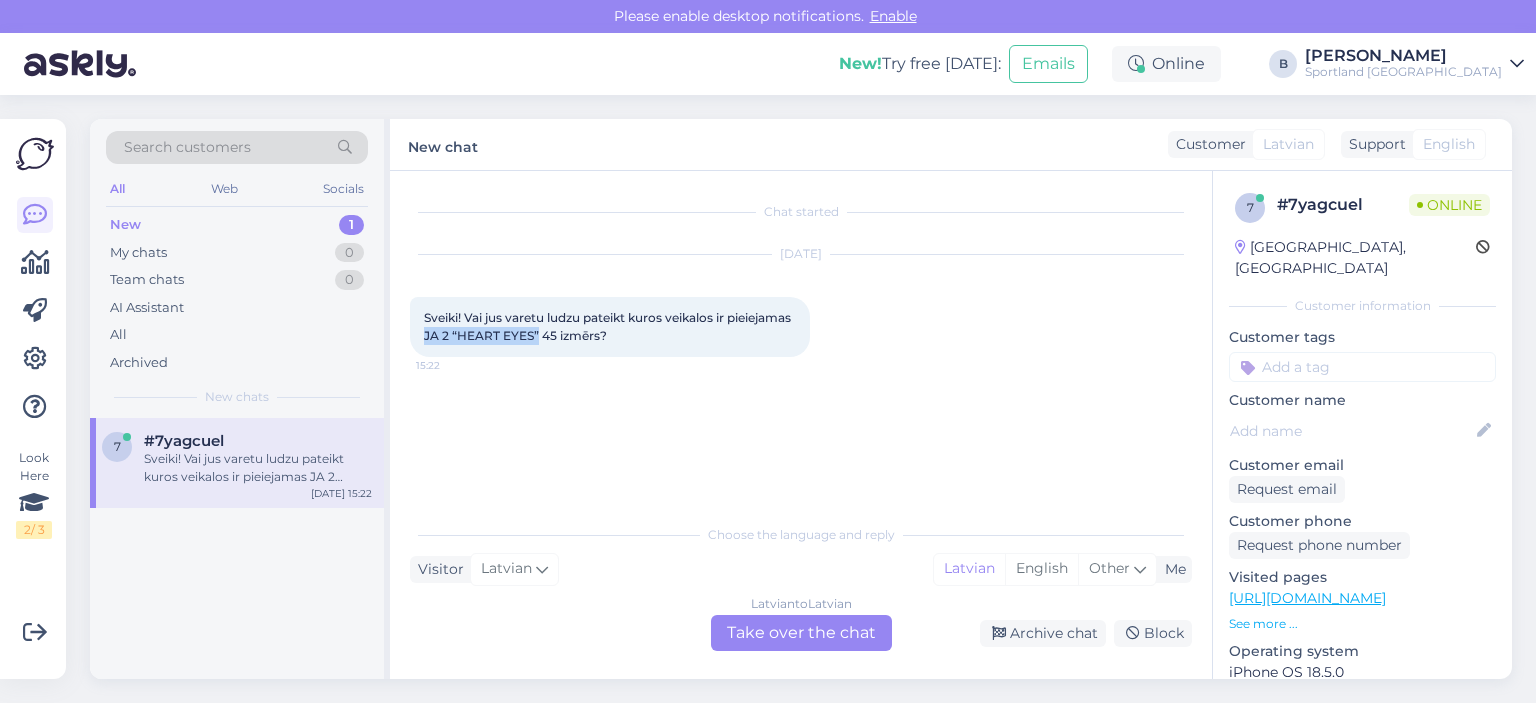 click on "Sveiki! Vai jus varetu ludzu pateikt kuros veikalos ir pieiejamas JA 2 “HEART EYES” 45 izmērs?" at bounding box center [609, 326] 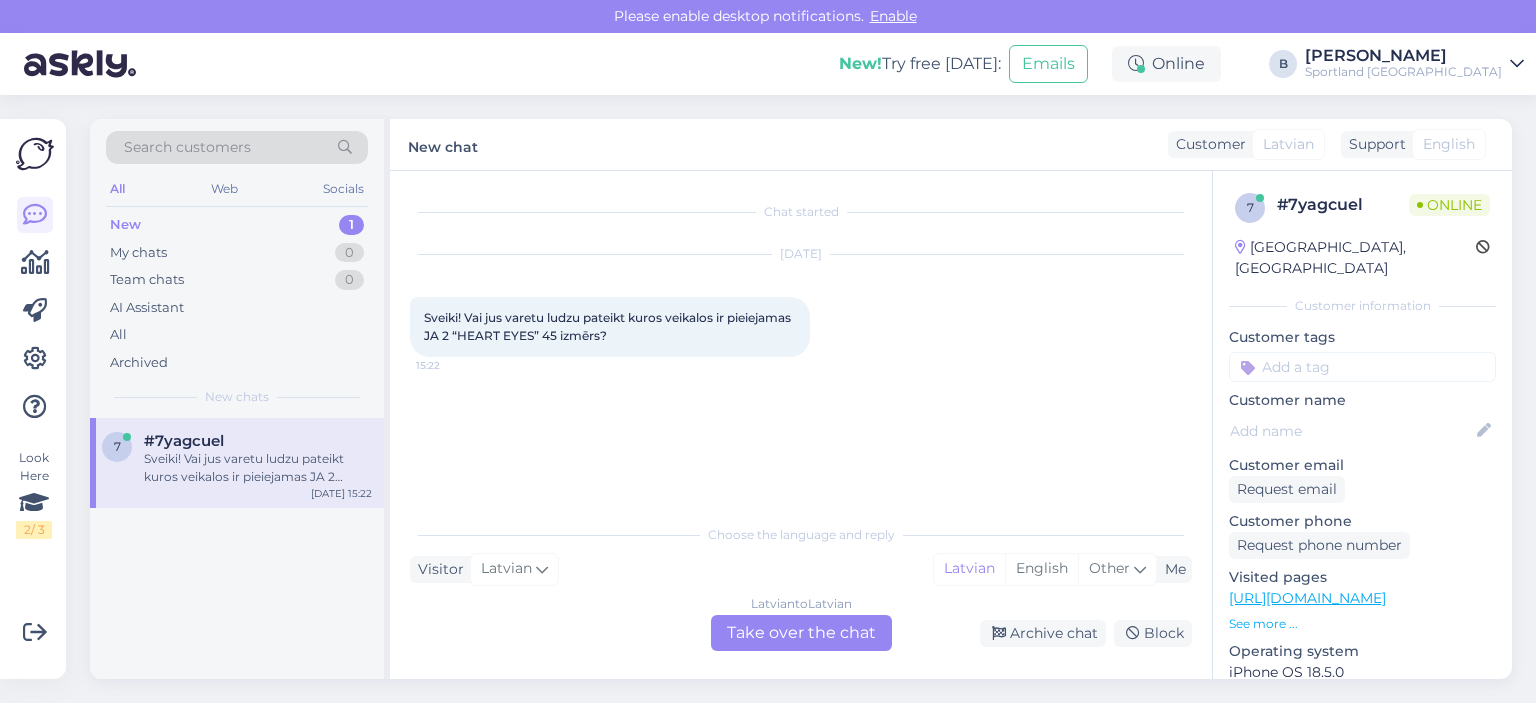 click on "Latvian  to  Latvian Take over the chat" at bounding box center [801, 633] 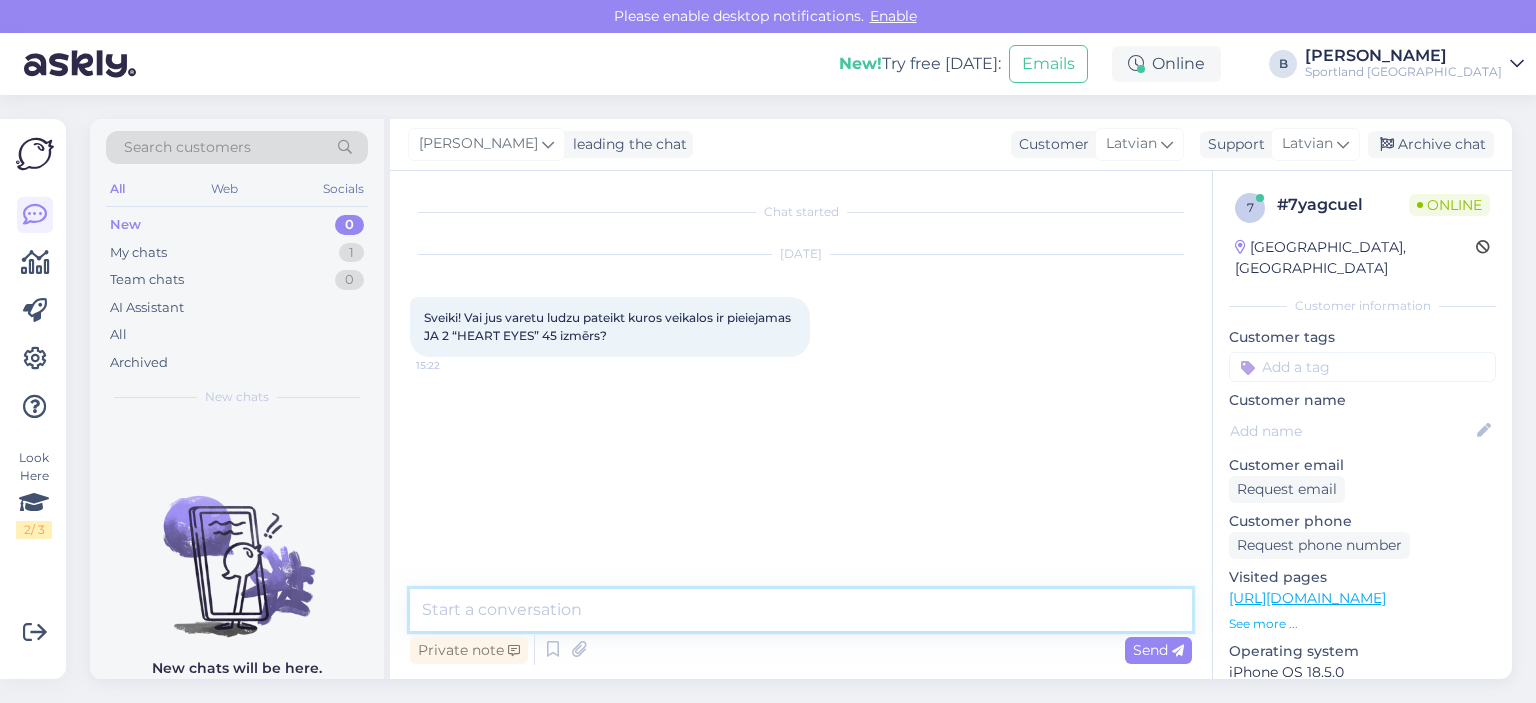 click at bounding box center (801, 610) 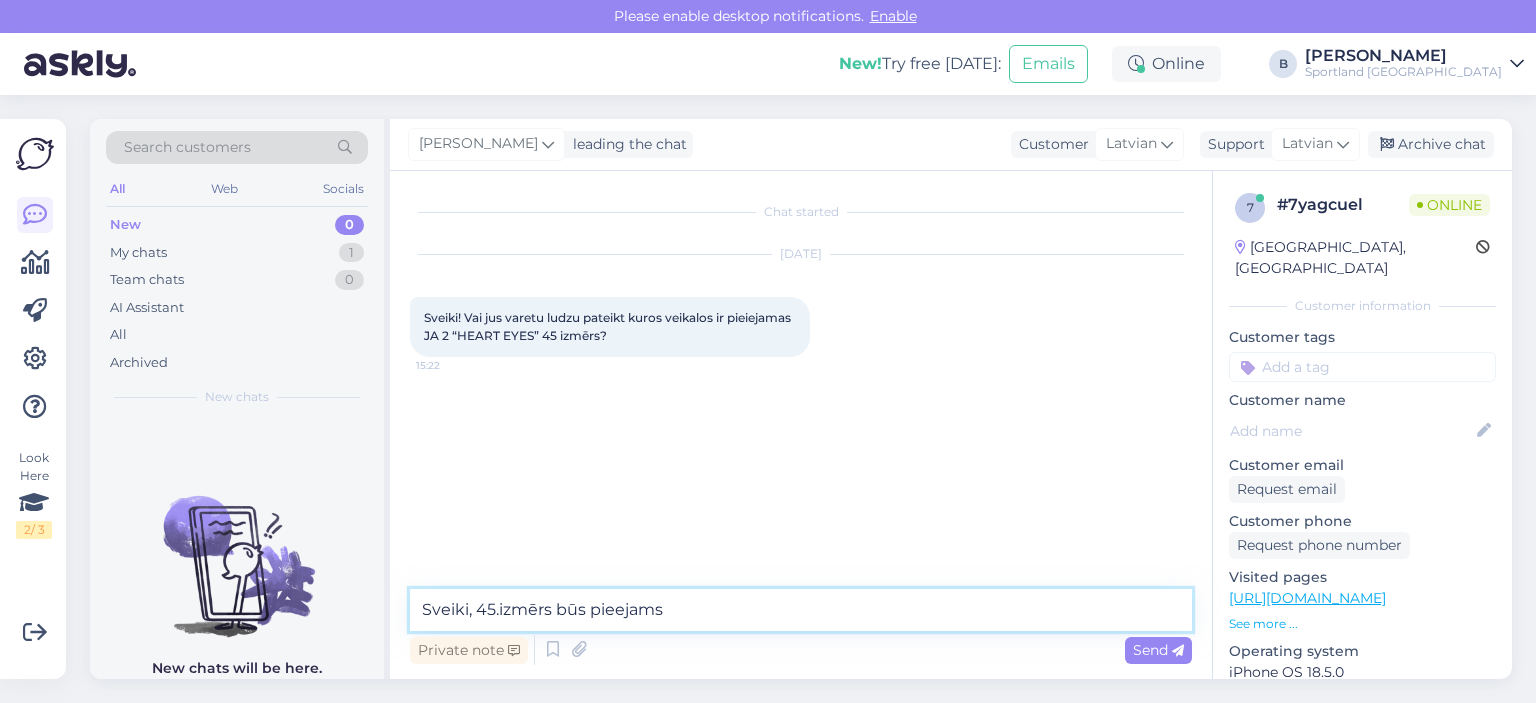 click on "Sveiki, 45.izmērs būs pieejams" at bounding box center [801, 610] 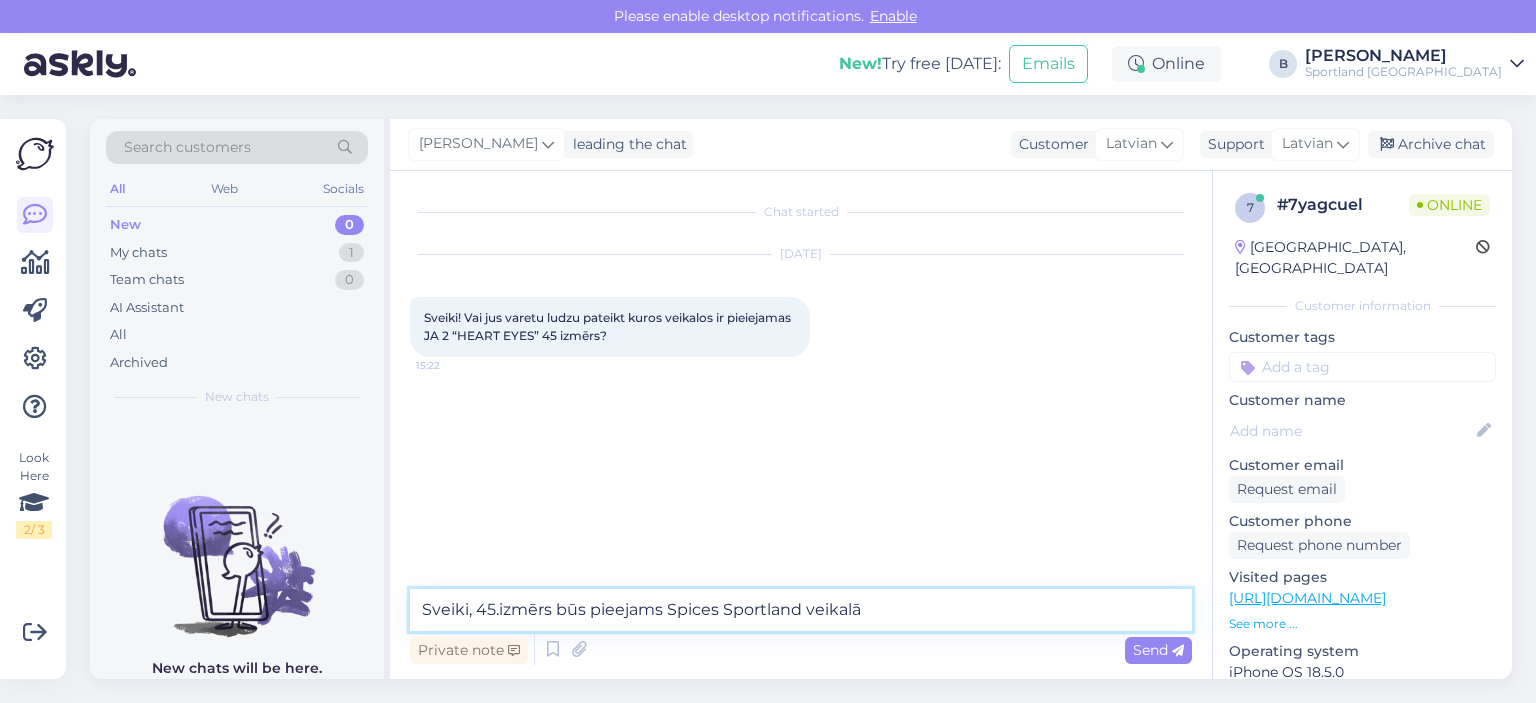 type on "Sveiki, 45.izmērs būs pieejams Spices Sportland veikalā." 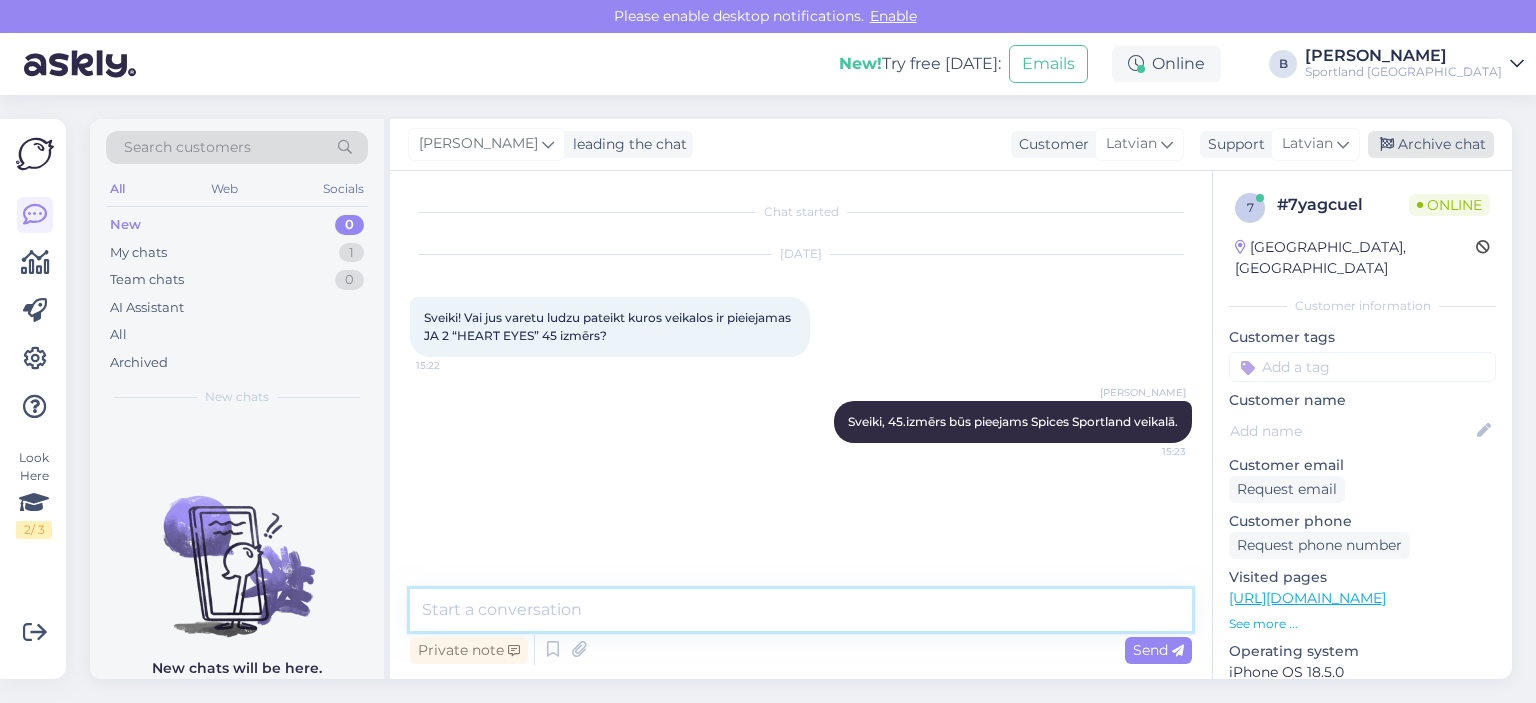type 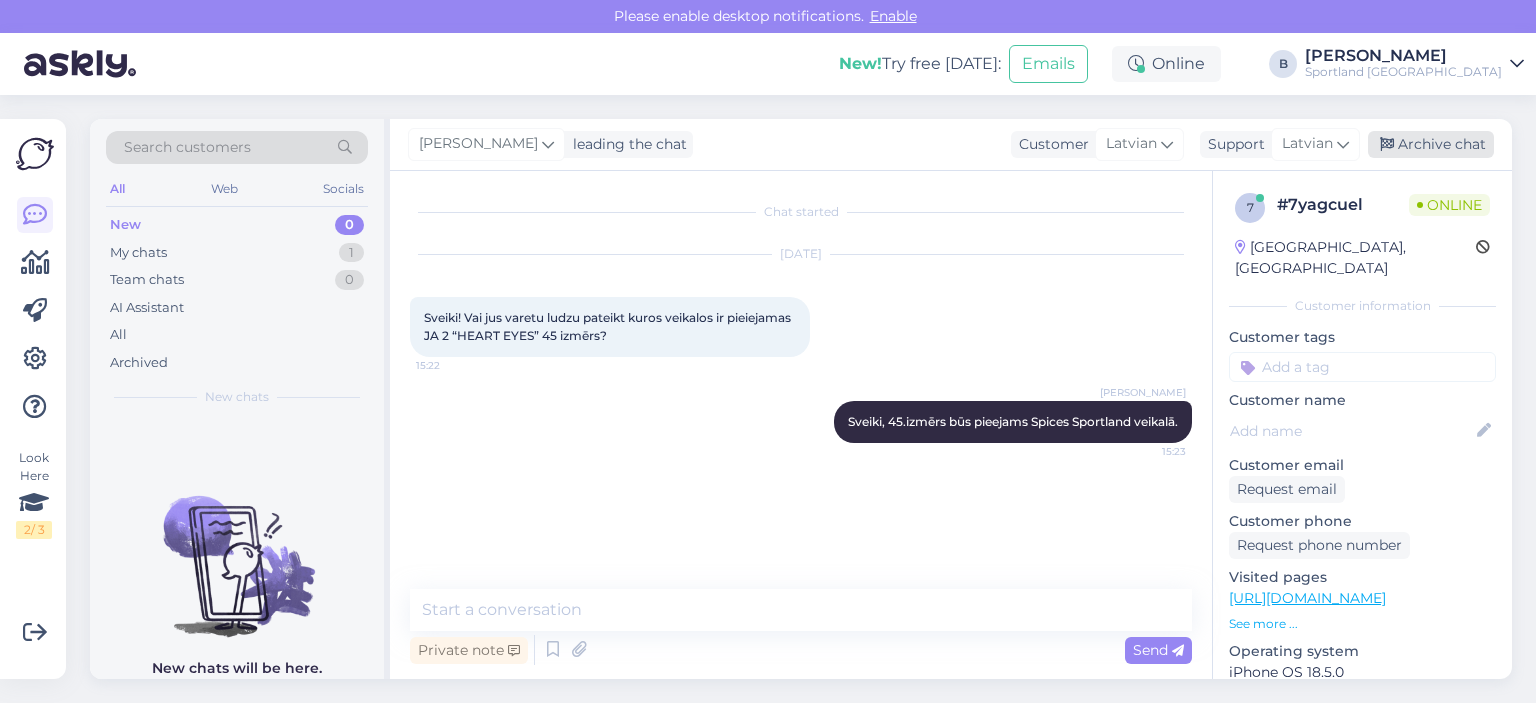 click on "Archive chat" at bounding box center [1431, 144] 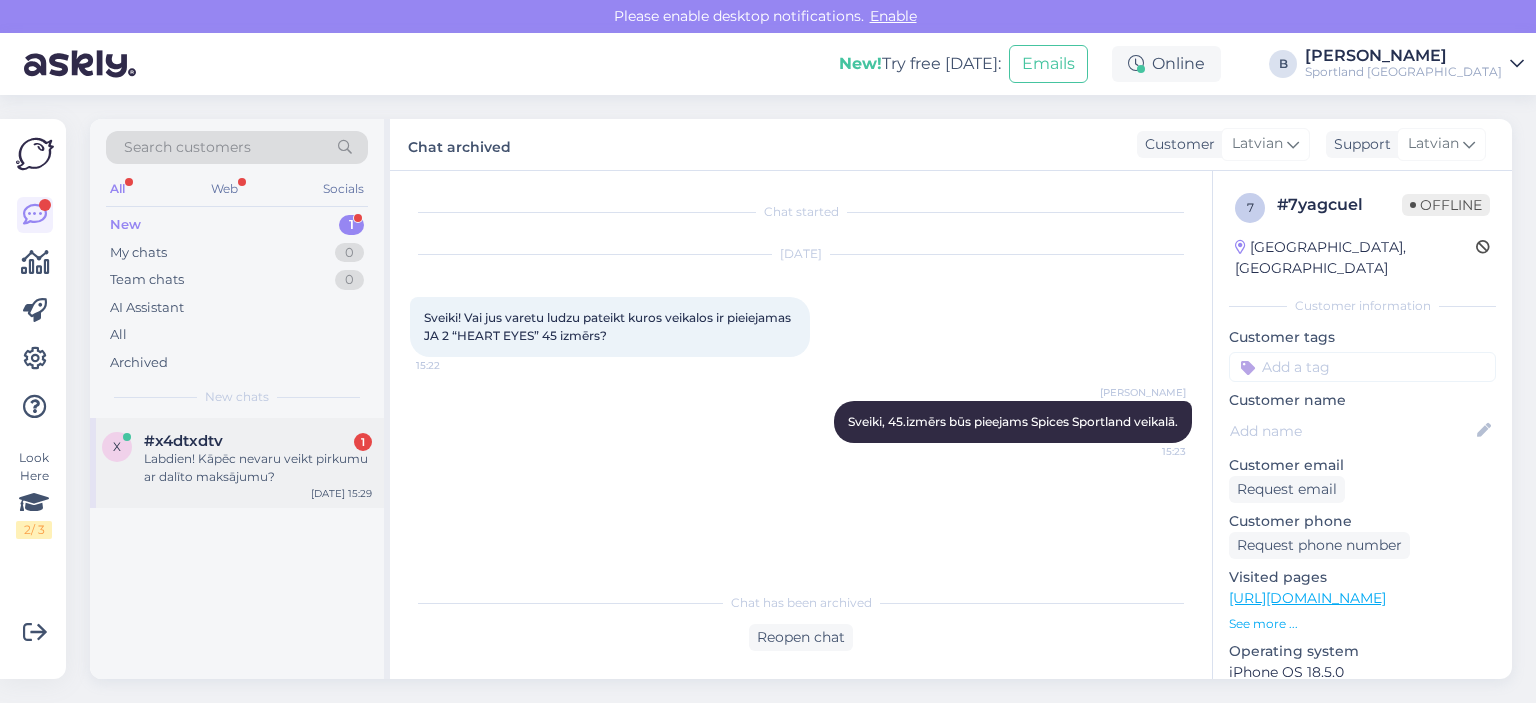 click on "Labdien! Kāpēc nevaru veikt pirkumu ar dalīto maksājumu?" at bounding box center [258, 468] 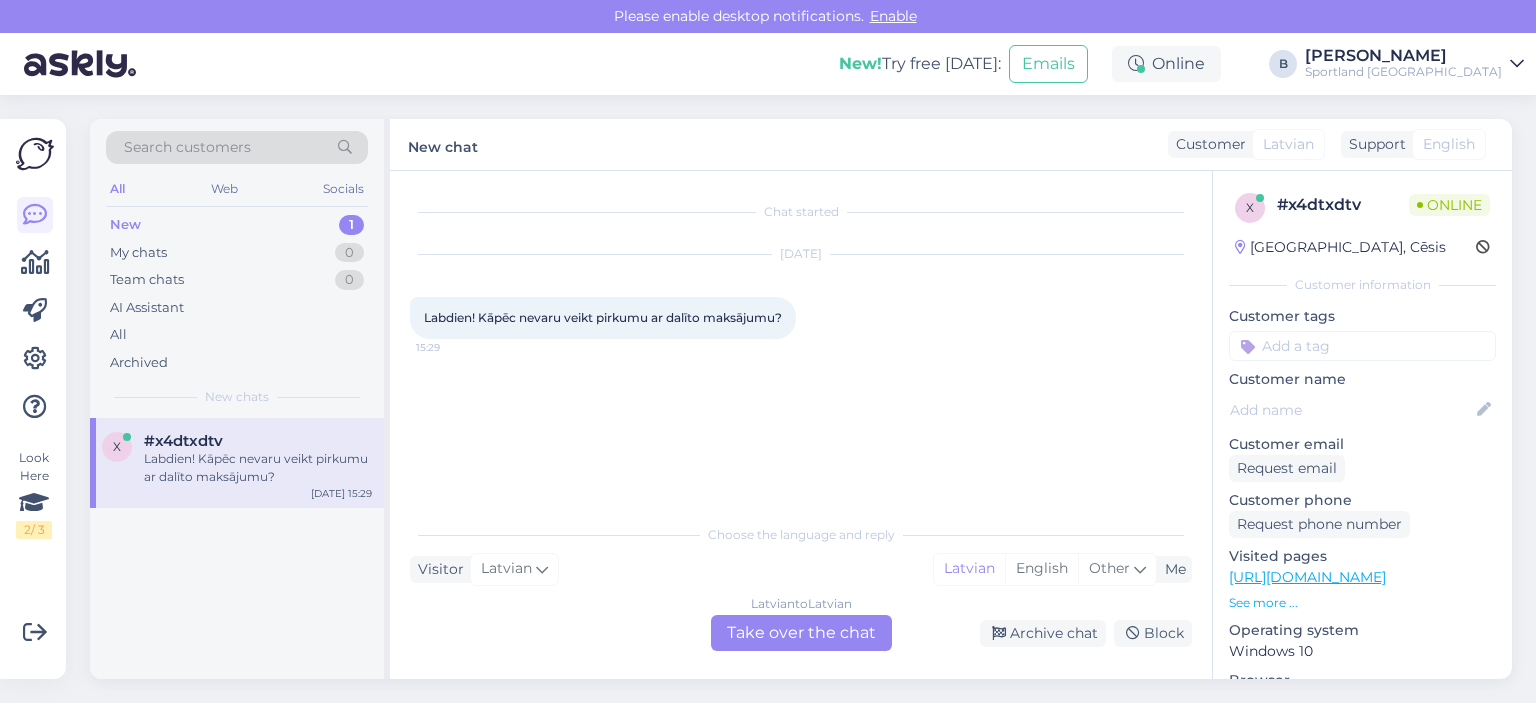 click on "Latvian  to  Latvian Take over the chat" at bounding box center [801, 633] 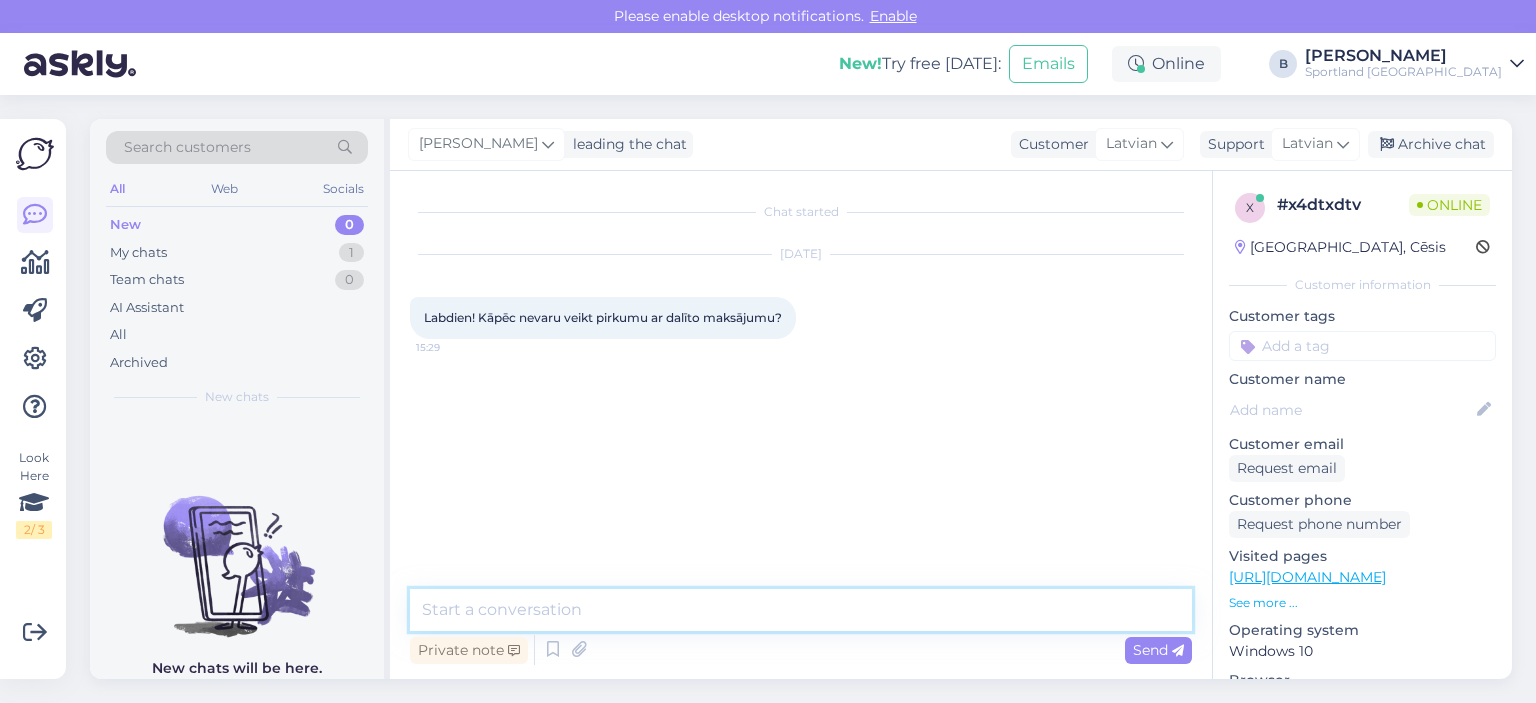 click at bounding box center (801, 610) 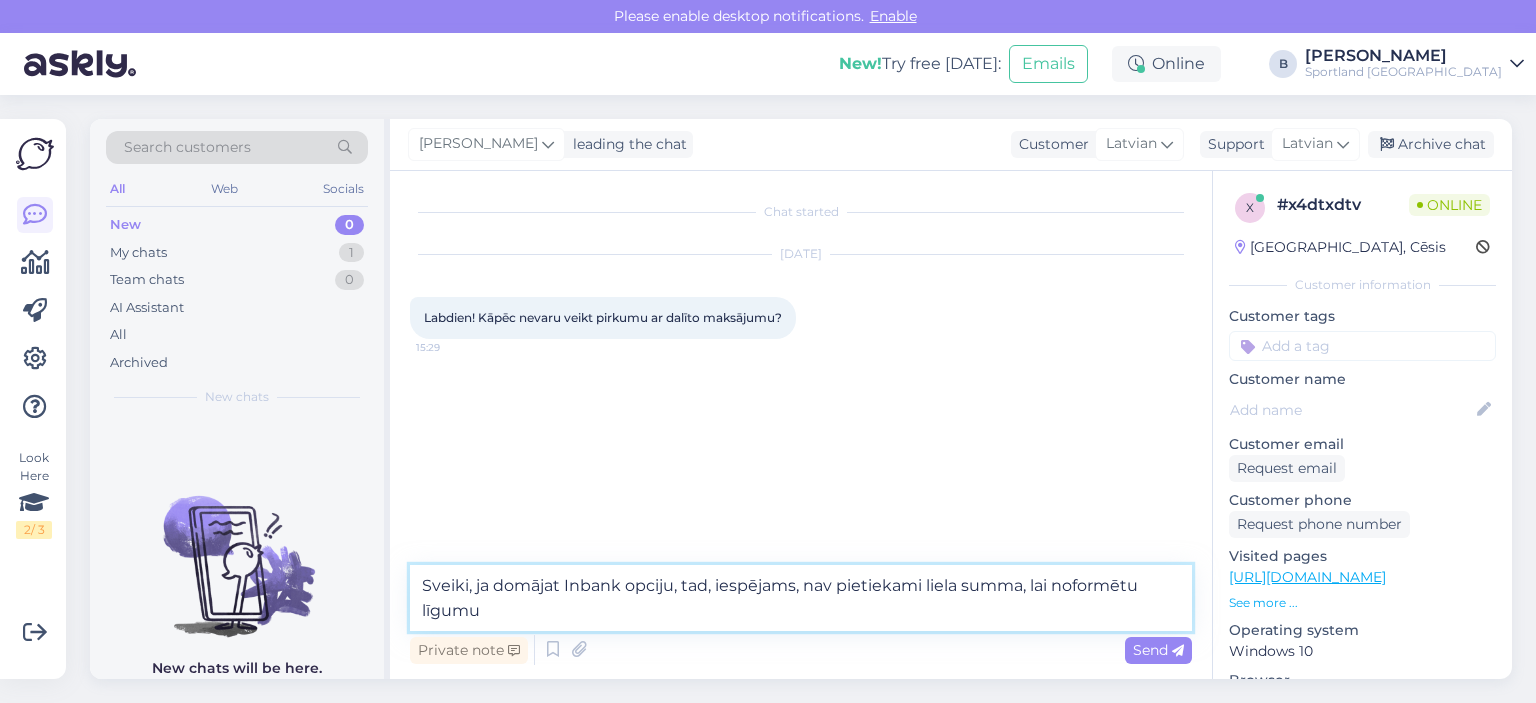 type on "Sveiki, ja domājat Inbank opciju, tad, iespējams, nav pietiekami liela summa, lai noformētu līgumu." 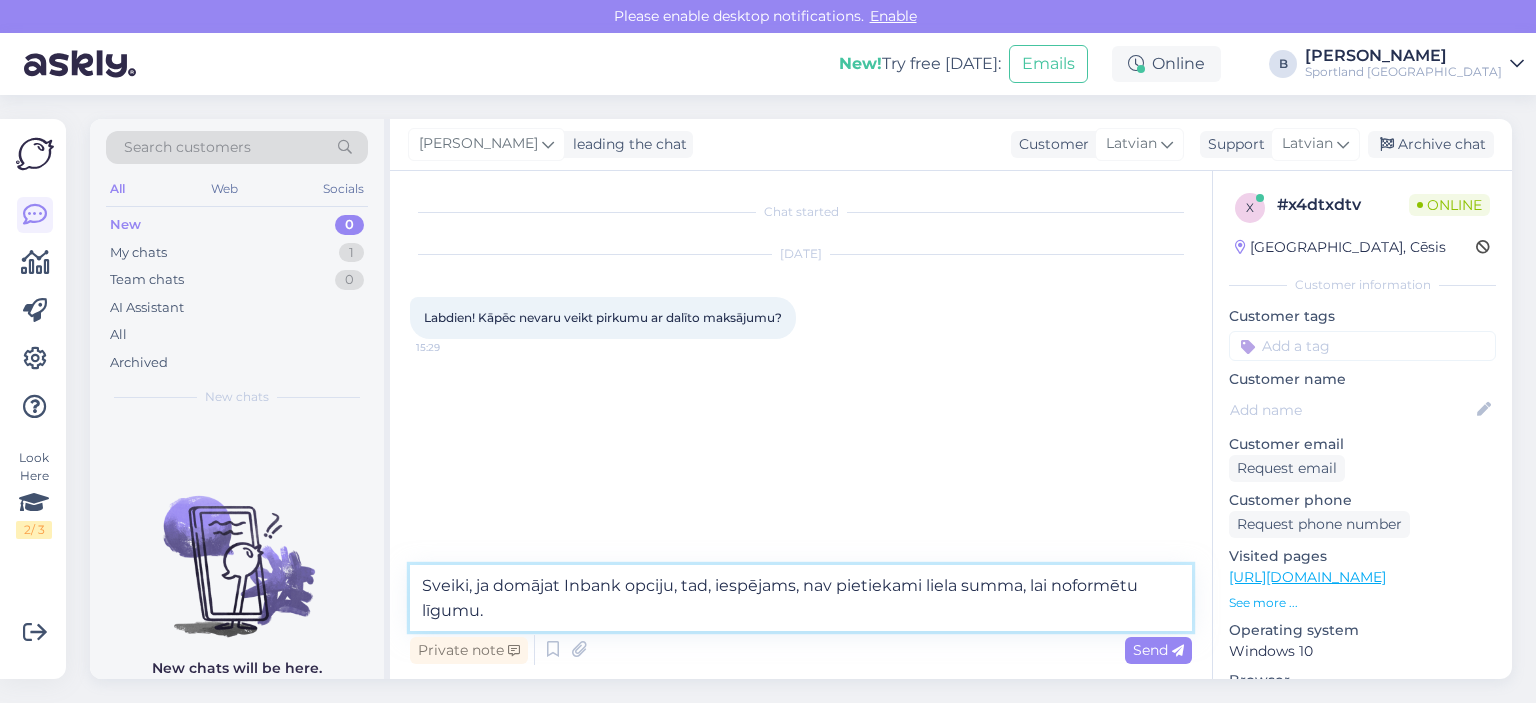type 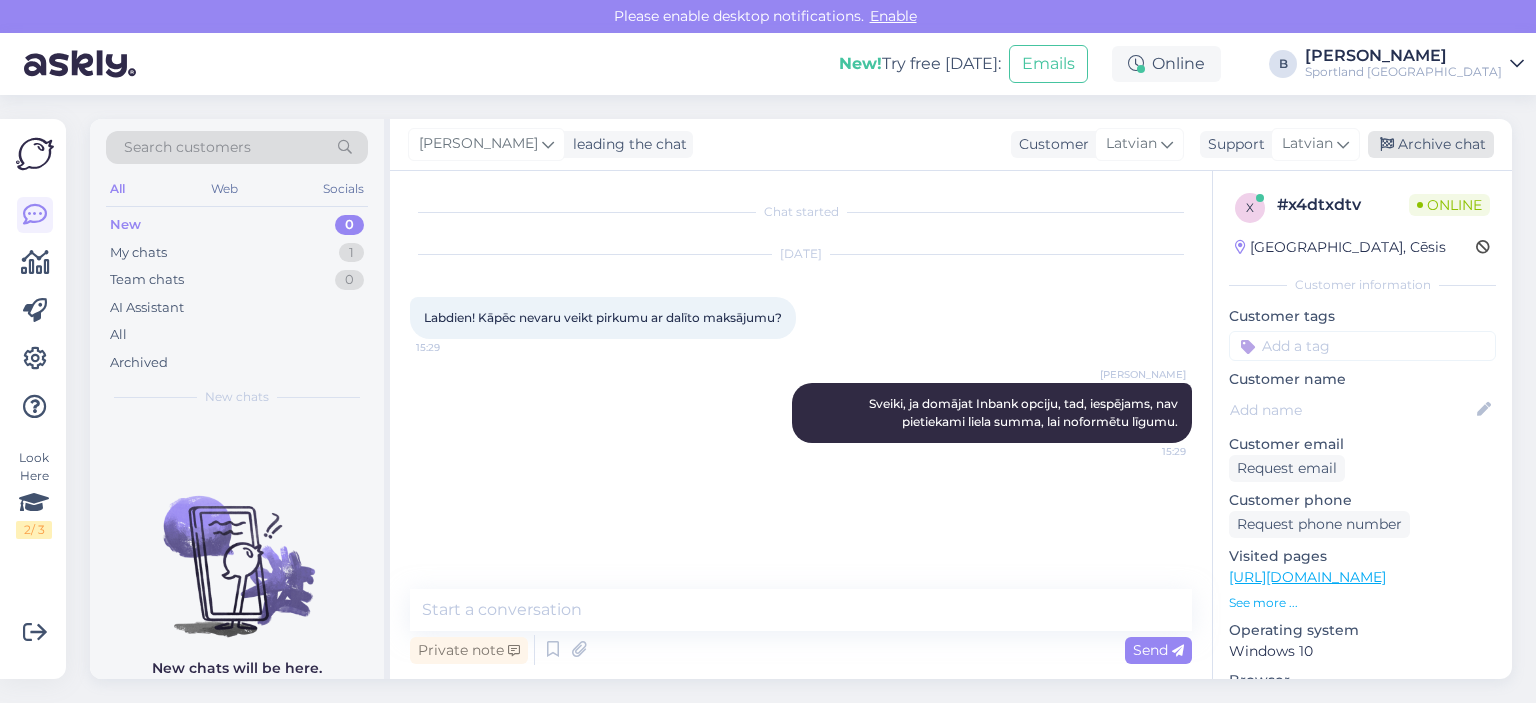 click on "Archive chat" at bounding box center (1431, 144) 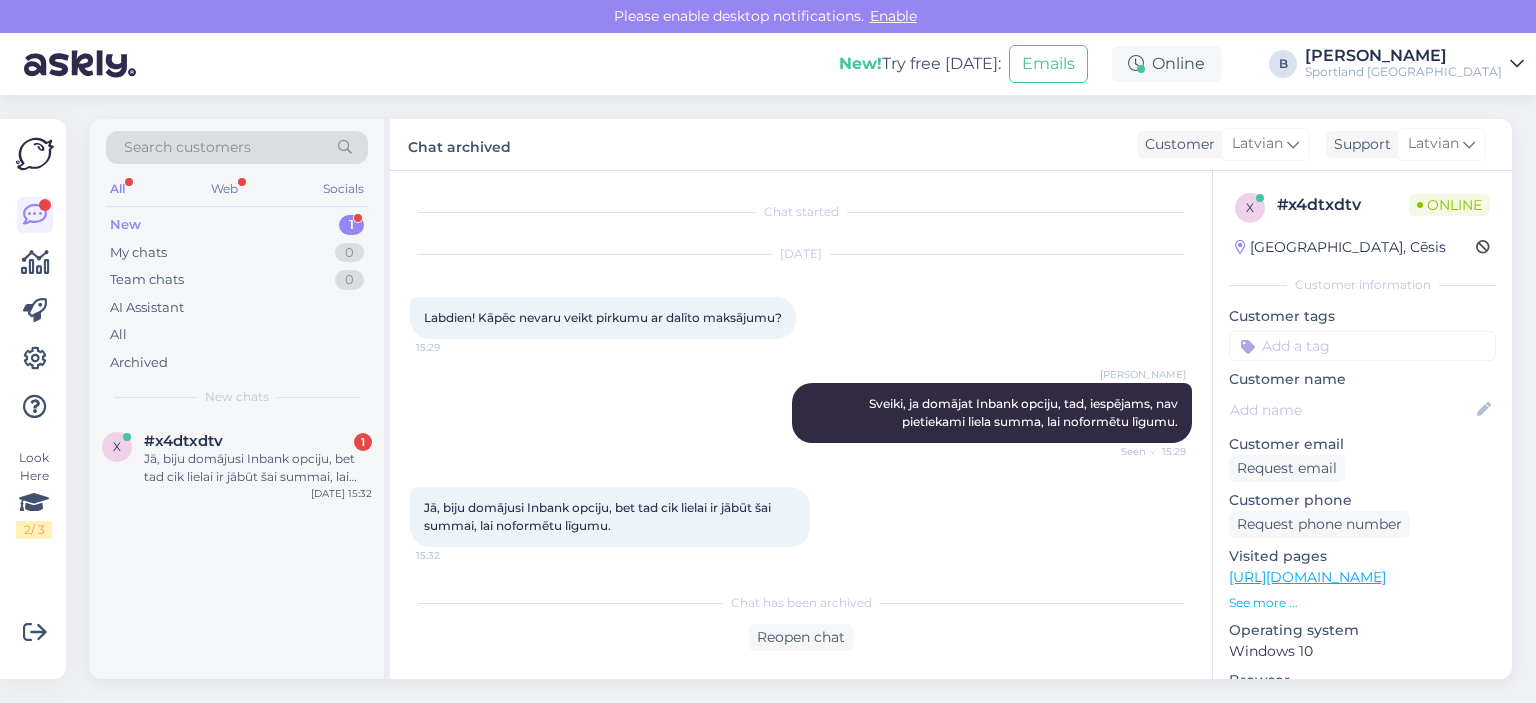 scroll, scrollTop: 4, scrollLeft: 0, axis: vertical 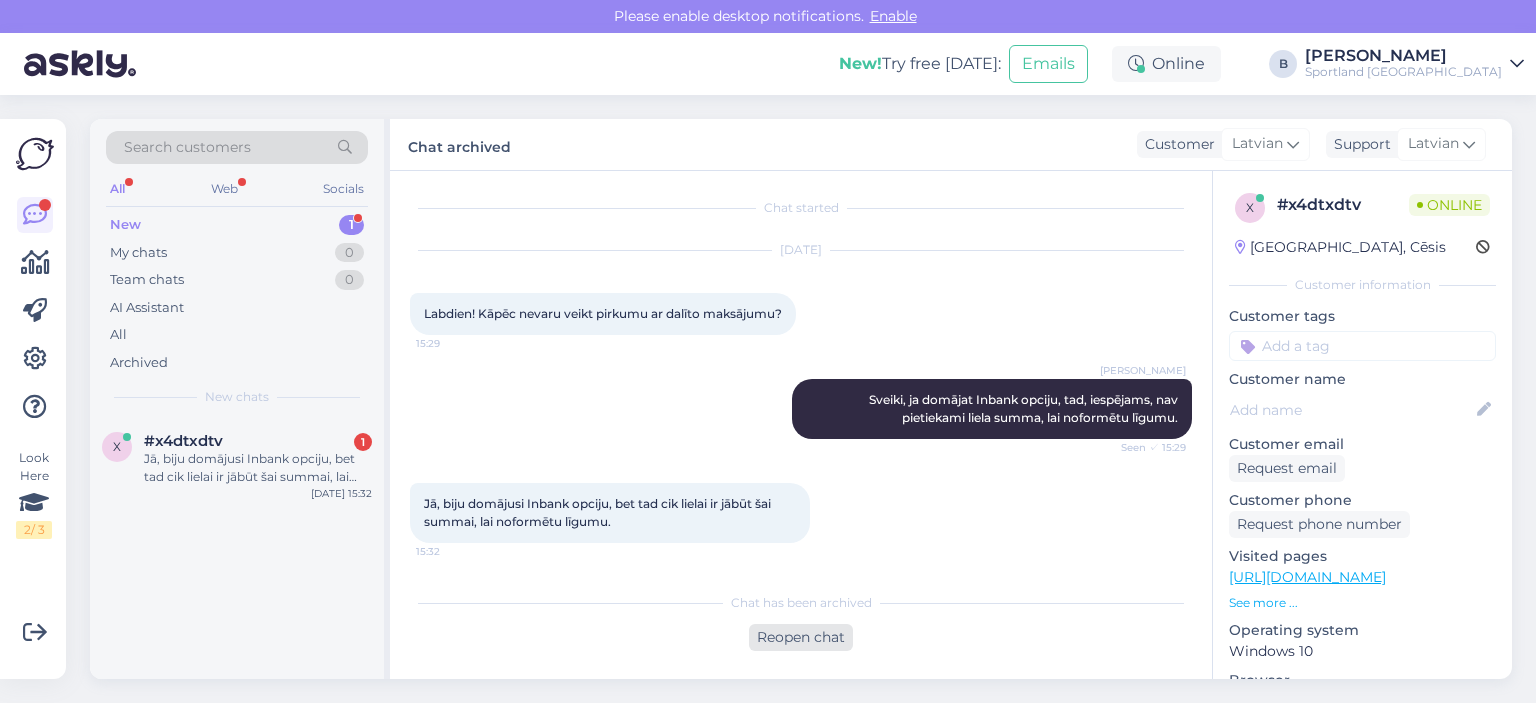 click on "Reopen chat" at bounding box center [801, 637] 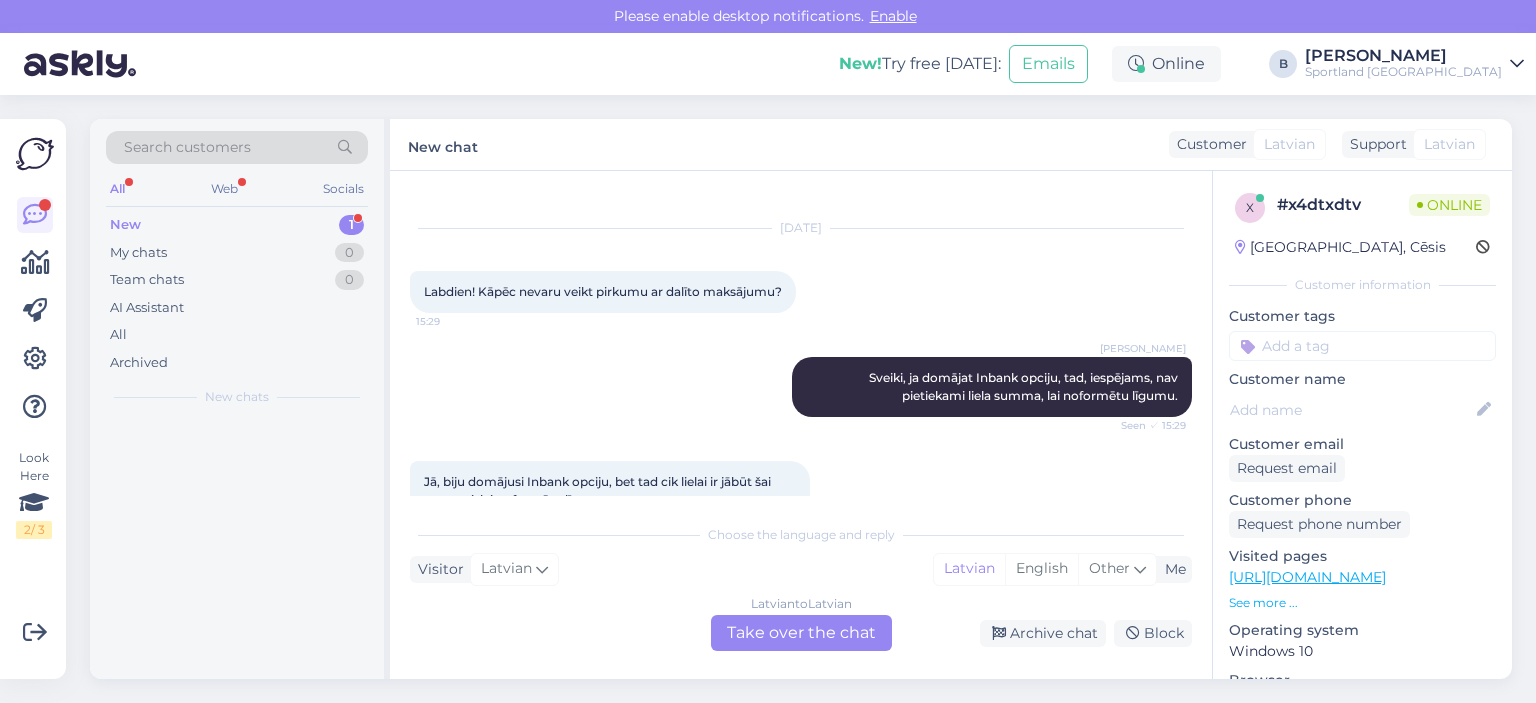 click on "Latvian  to  Latvian Take over the chat" at bounding box center (801, 633) 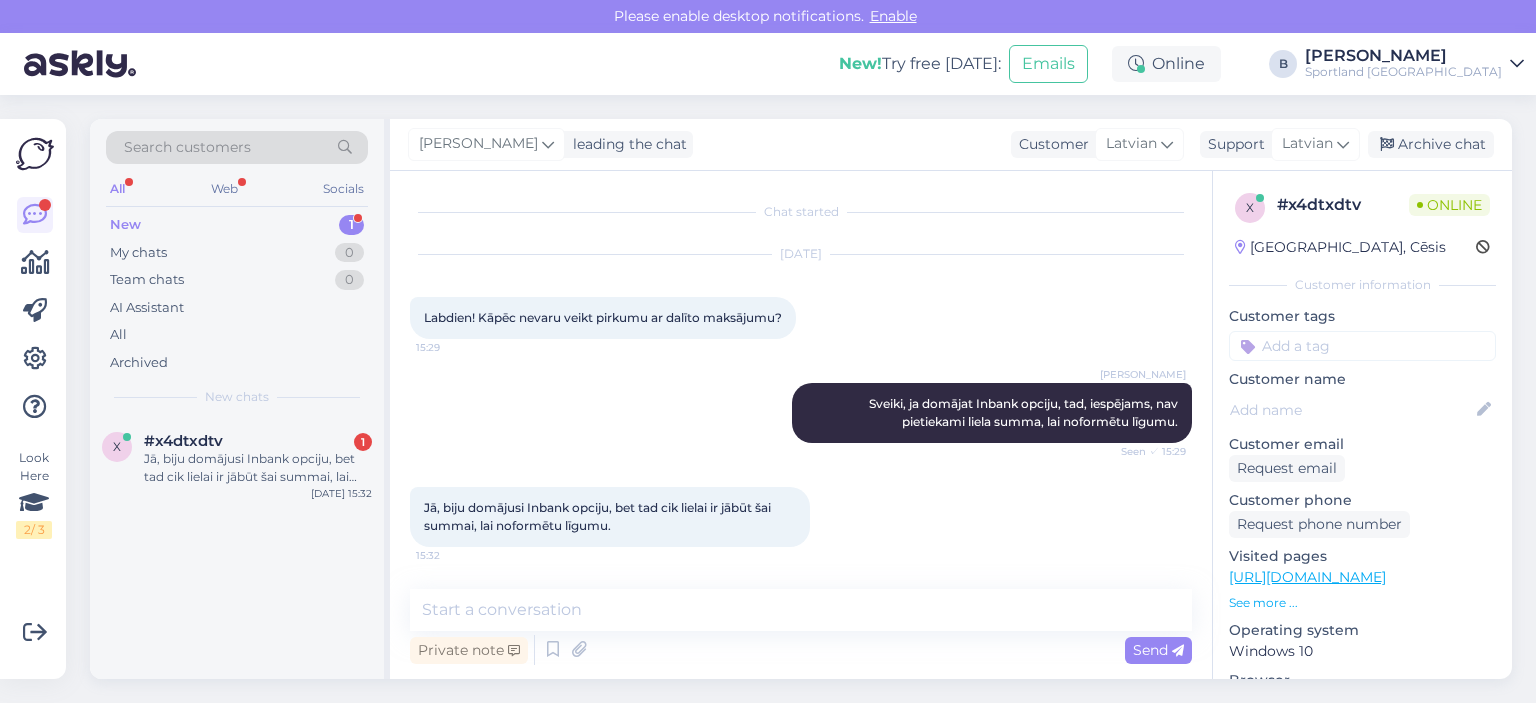 scroll, scrollTop: 0, scrollLeft: 0, axis: both 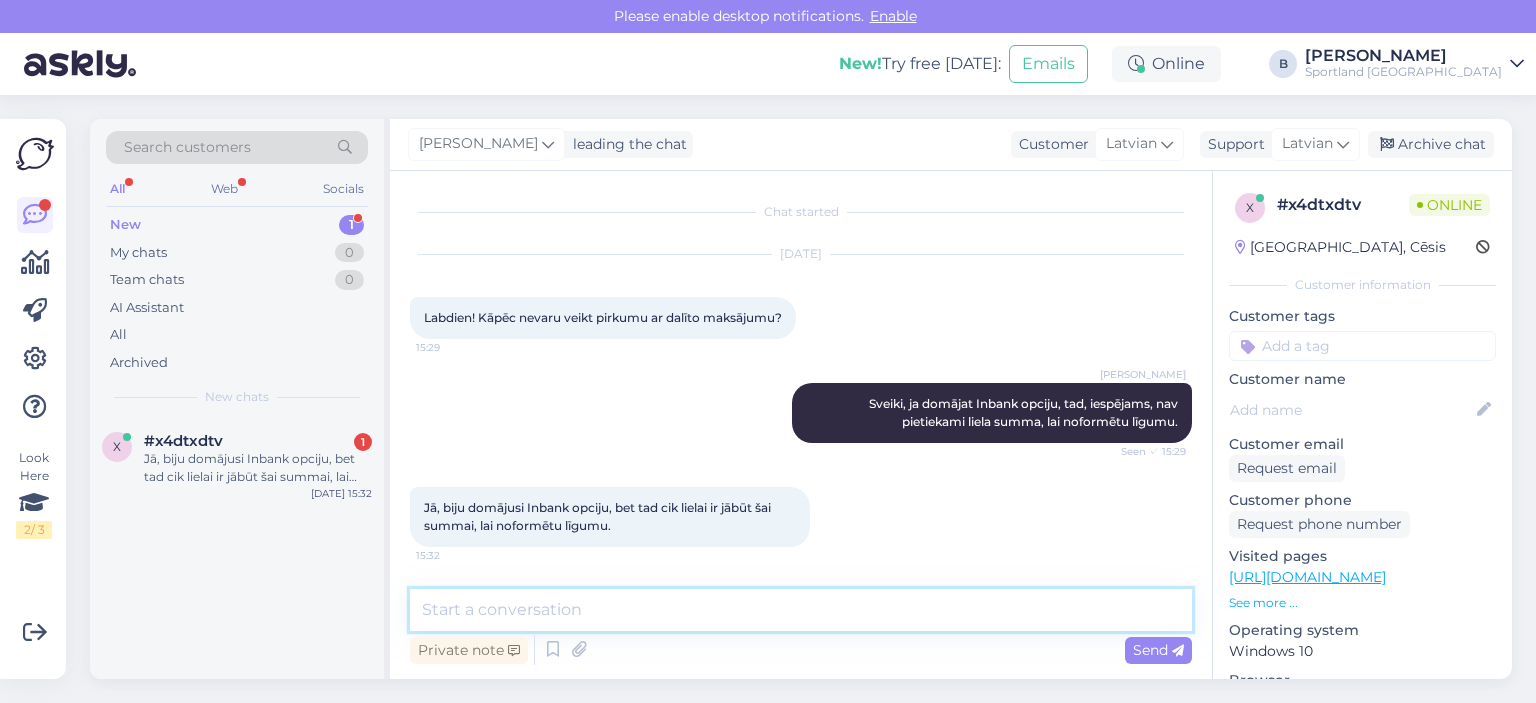 click at bounding box center [801, 610] 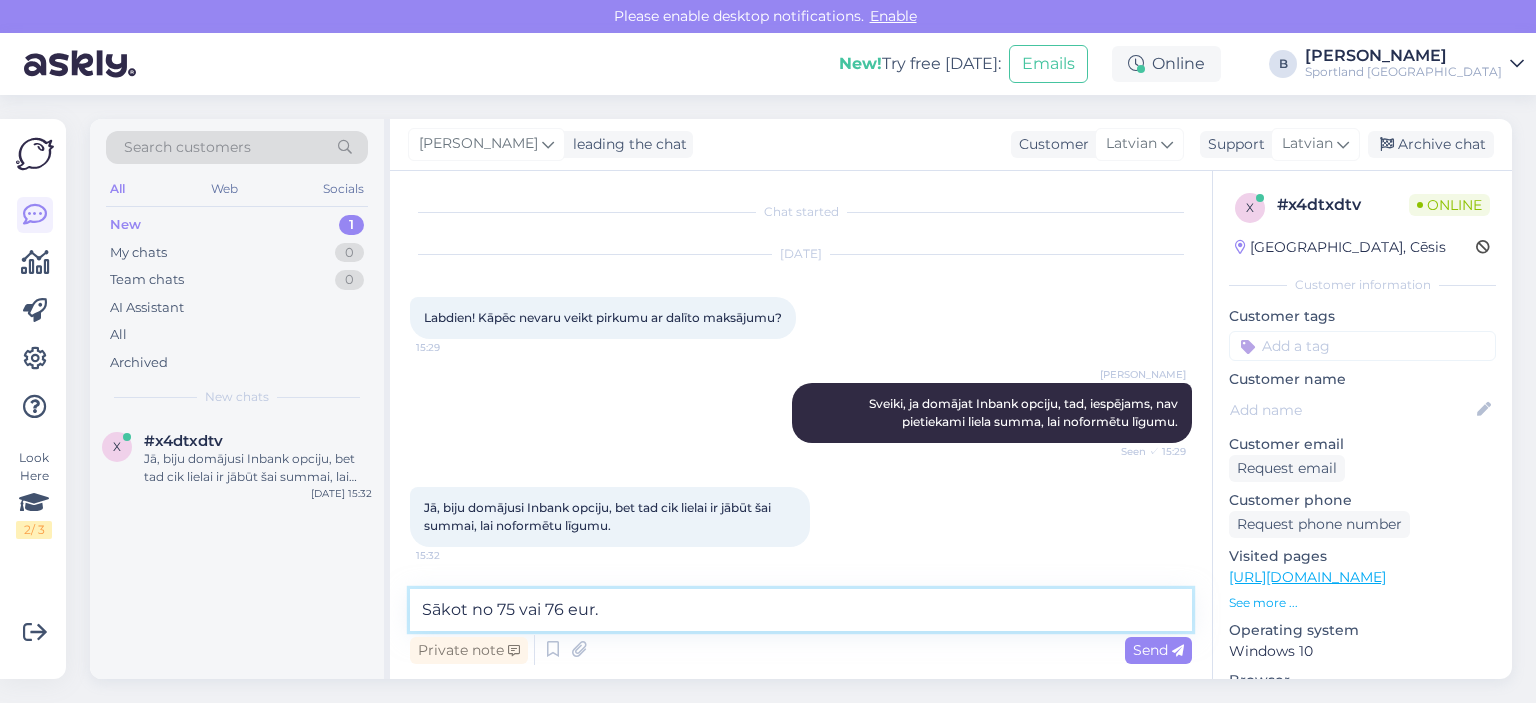 drag, startPoint x: 617, startPoint y: 607, endPoint x: 517, endPoint y: 614, distance: 100.2447 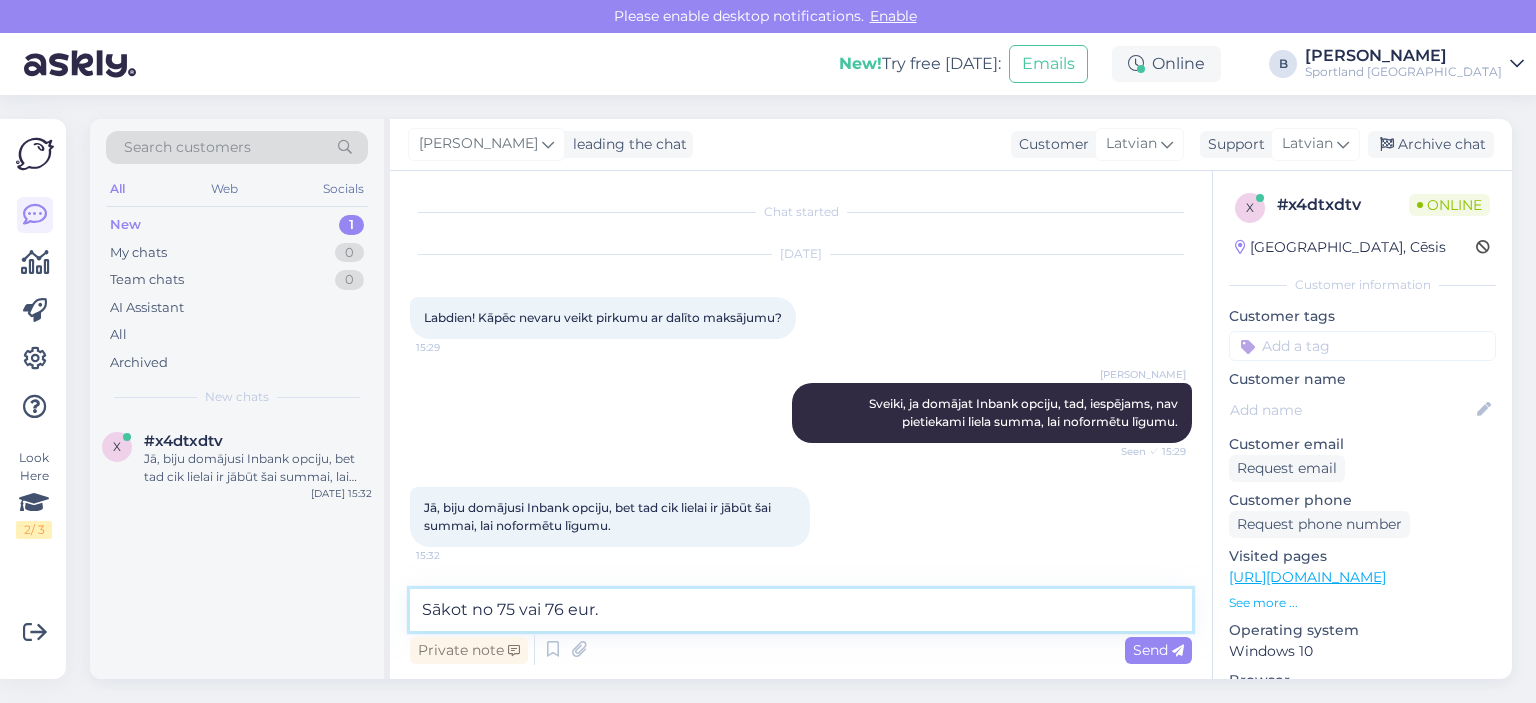 click on "Sākot no 75 vai 76 eur." at bounding box center [801, 610] 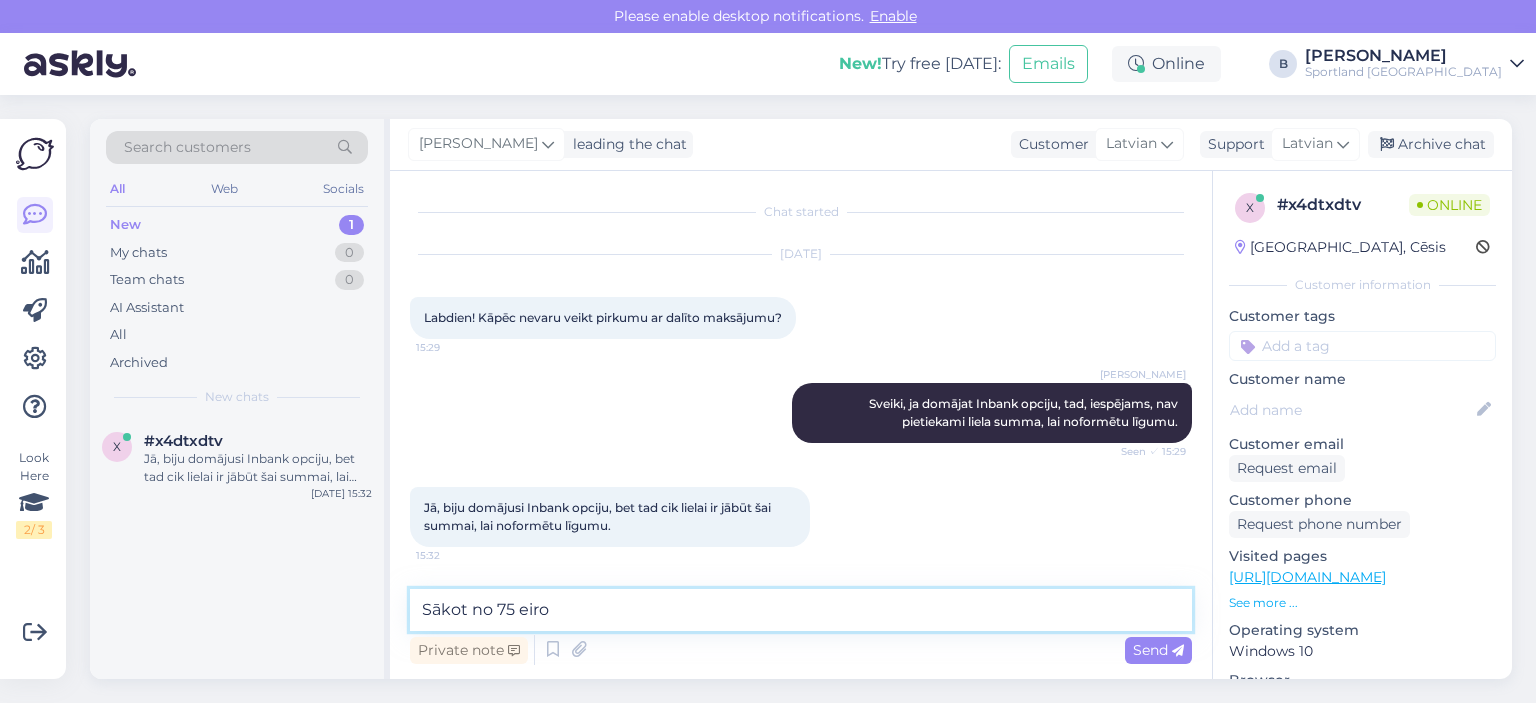 type on "Sākot no 75 eiro." 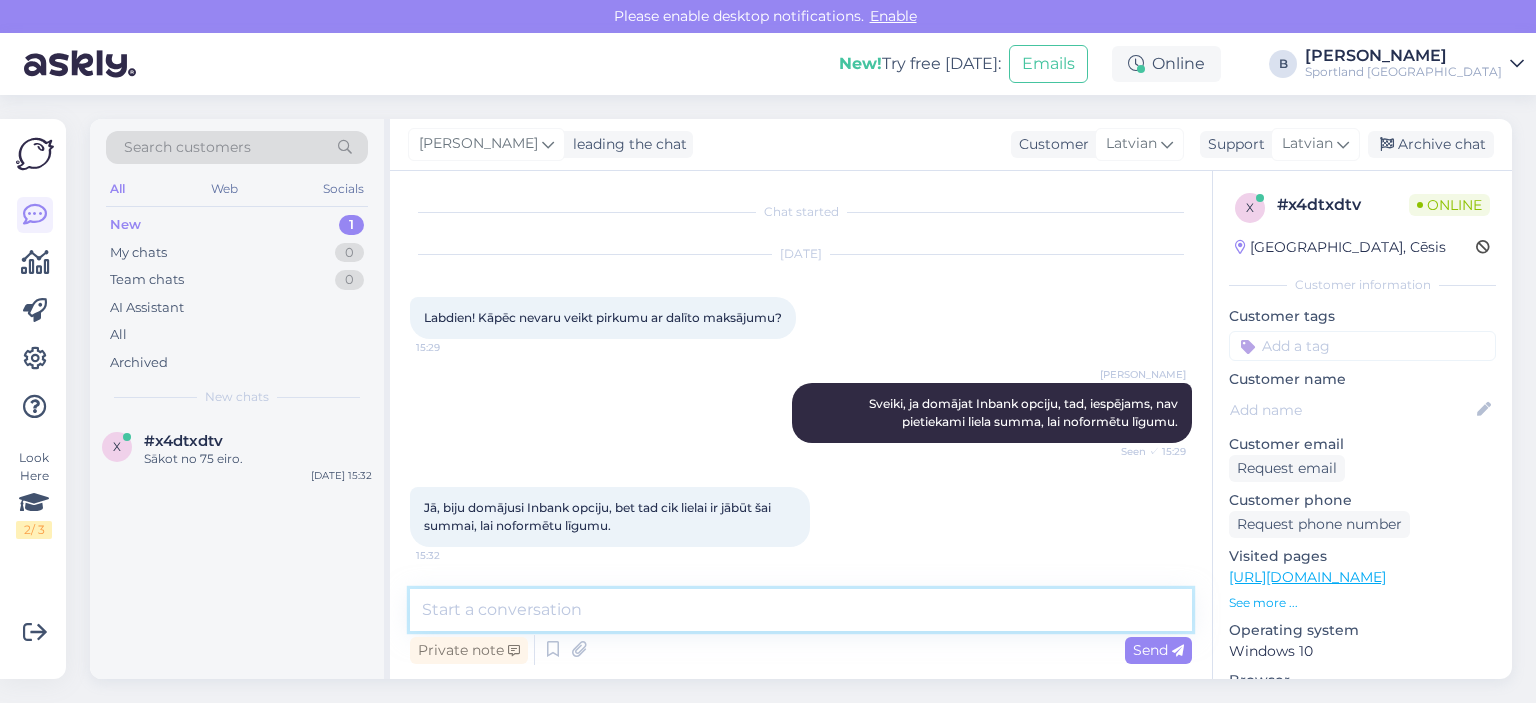scroll, scrollTop: 84, scrollLeft: 0, axis: vertical 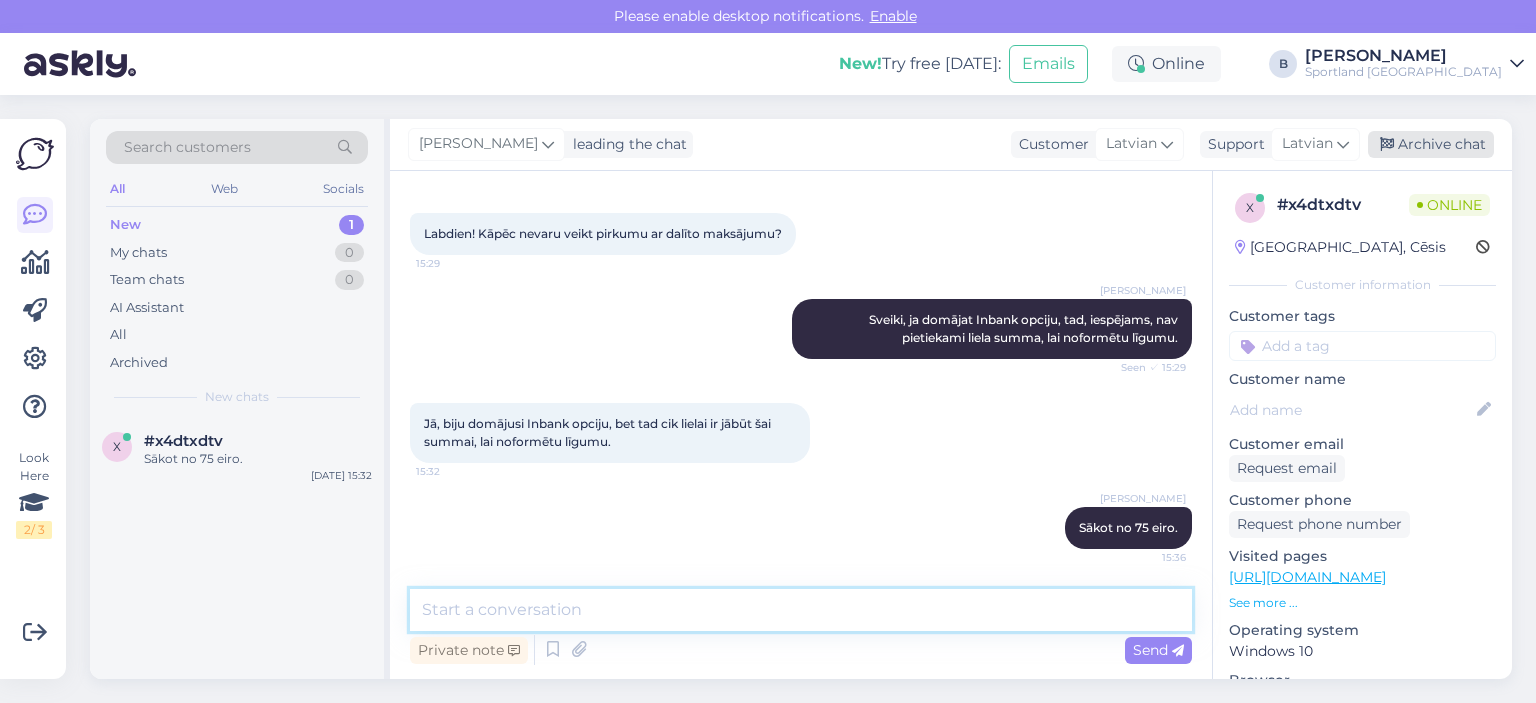type 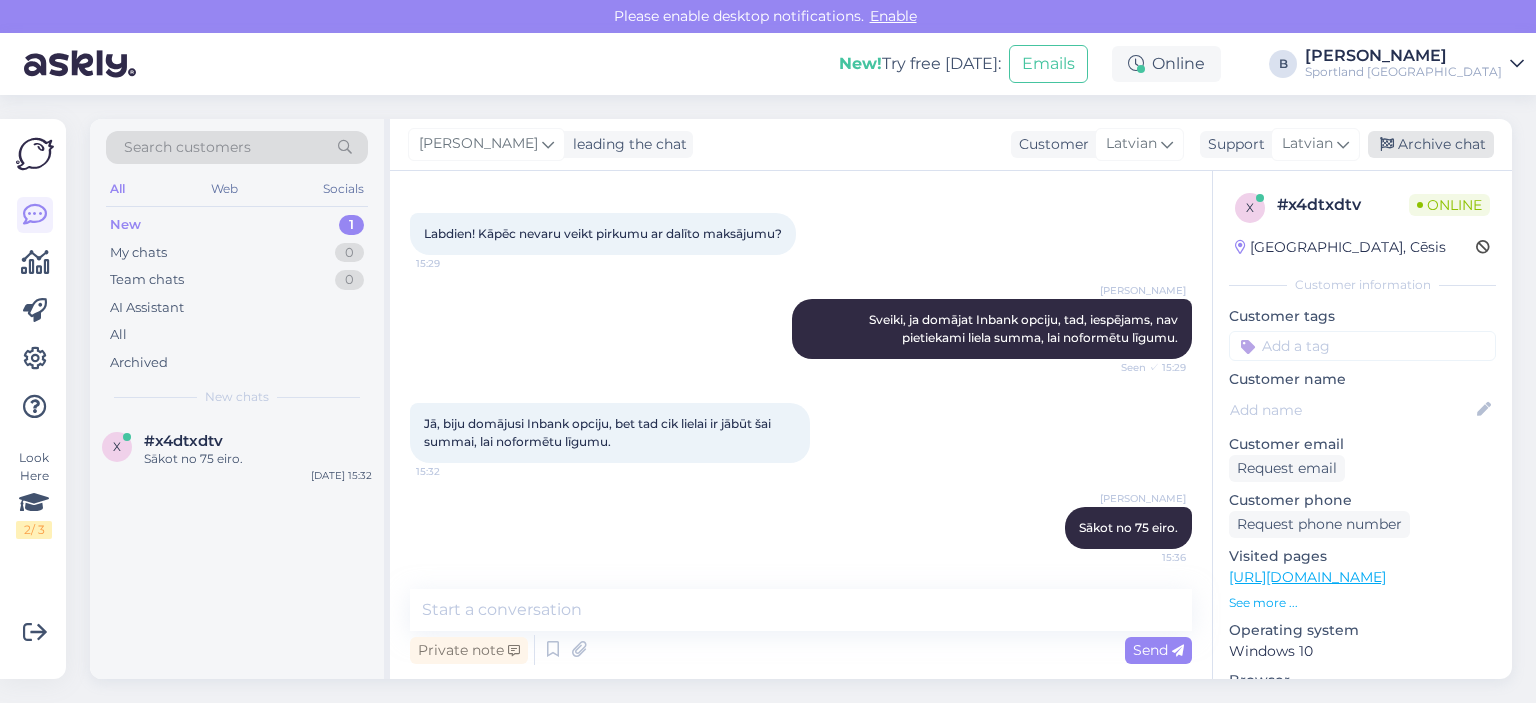 click on "Archive chat" at bounding box center [1431, 144] 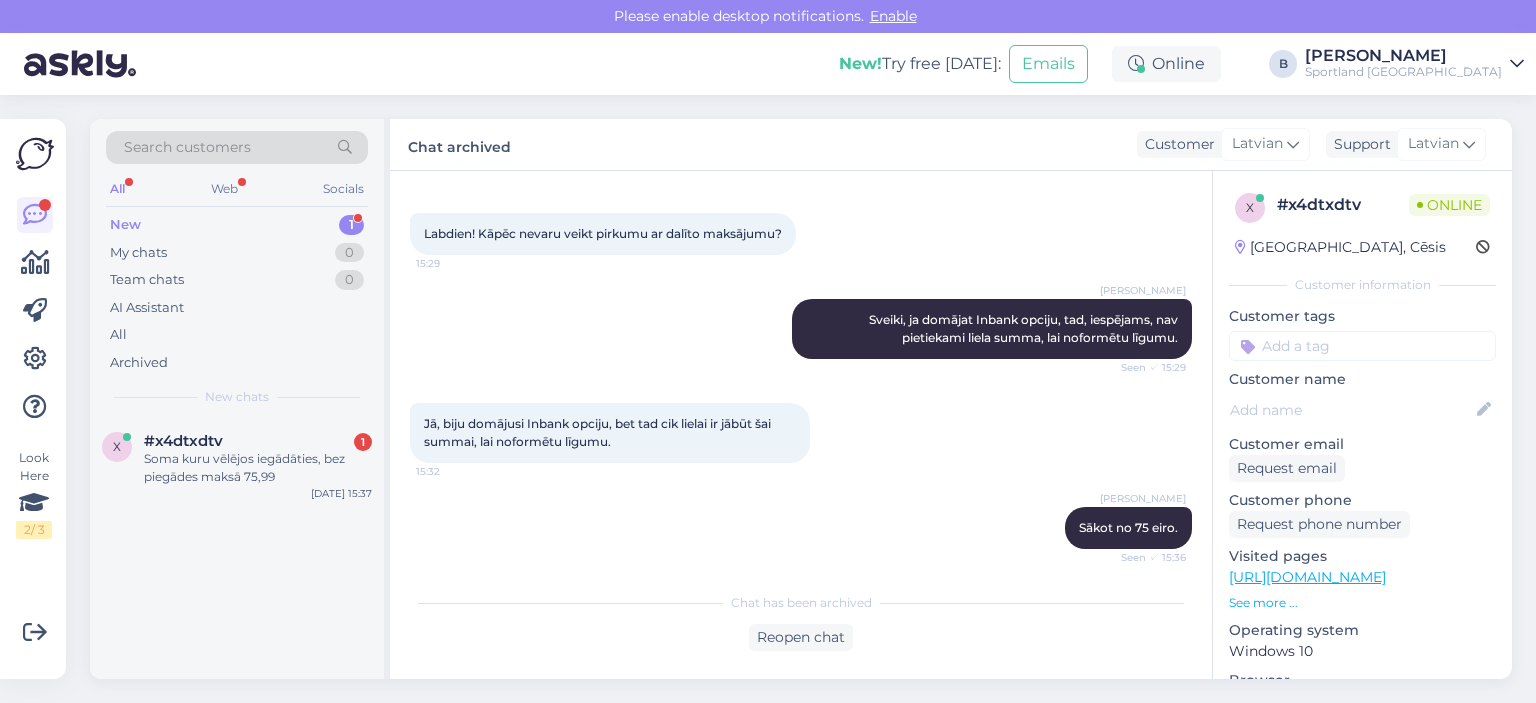 scroll, scrollTop: 176, scrollLeft: 0, axis: vertical 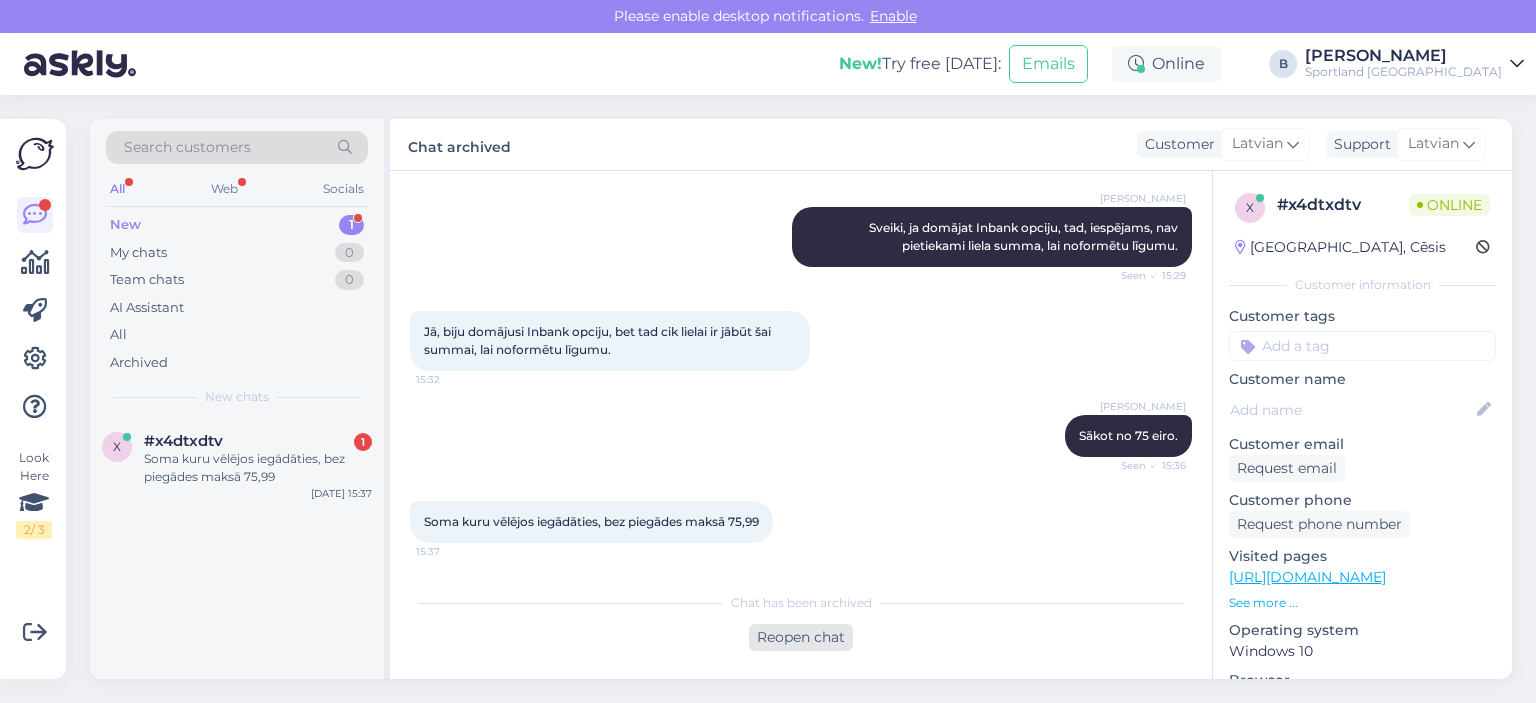 click on "Reopen chat" at bounding box center (801, 637) 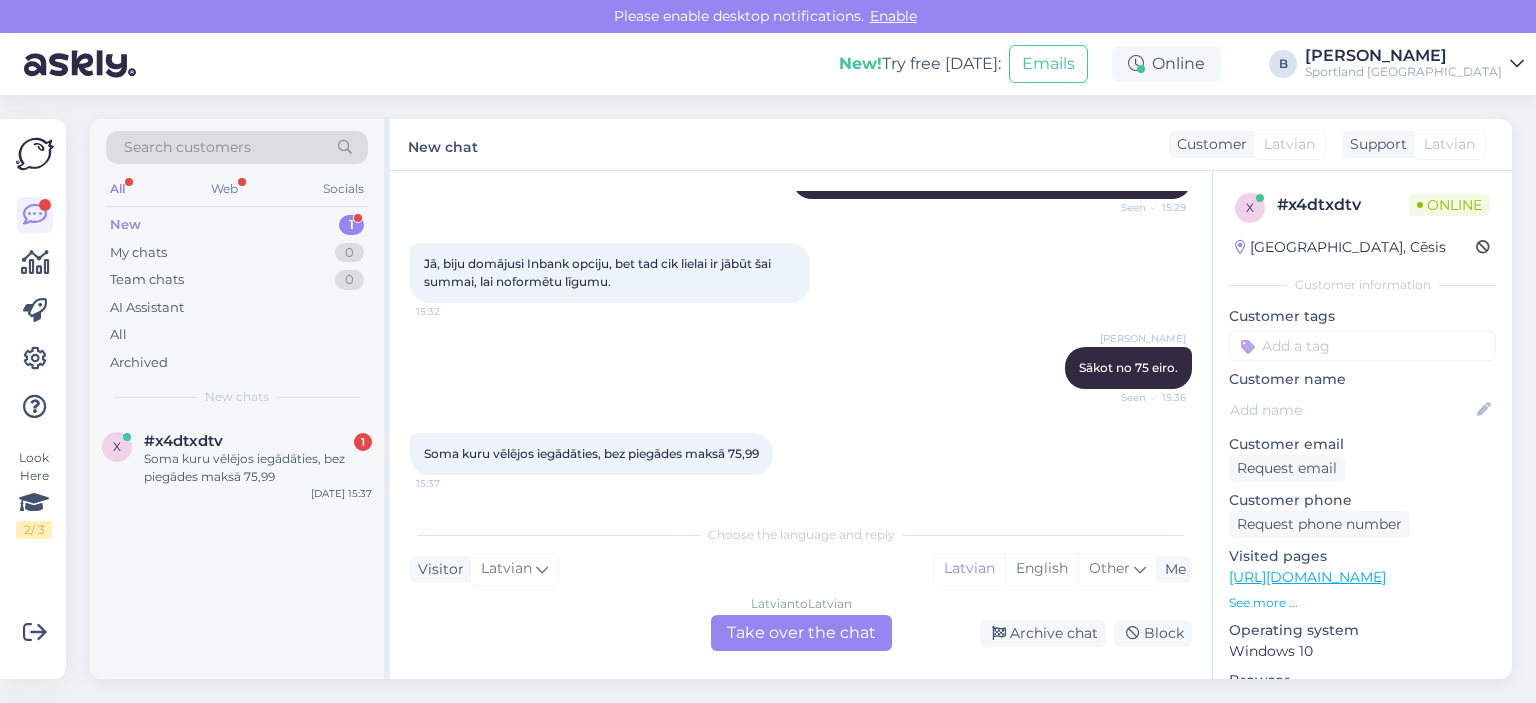 click on "Latvian  to  Latvian Take over the chat" at bounding box center [801, 633] 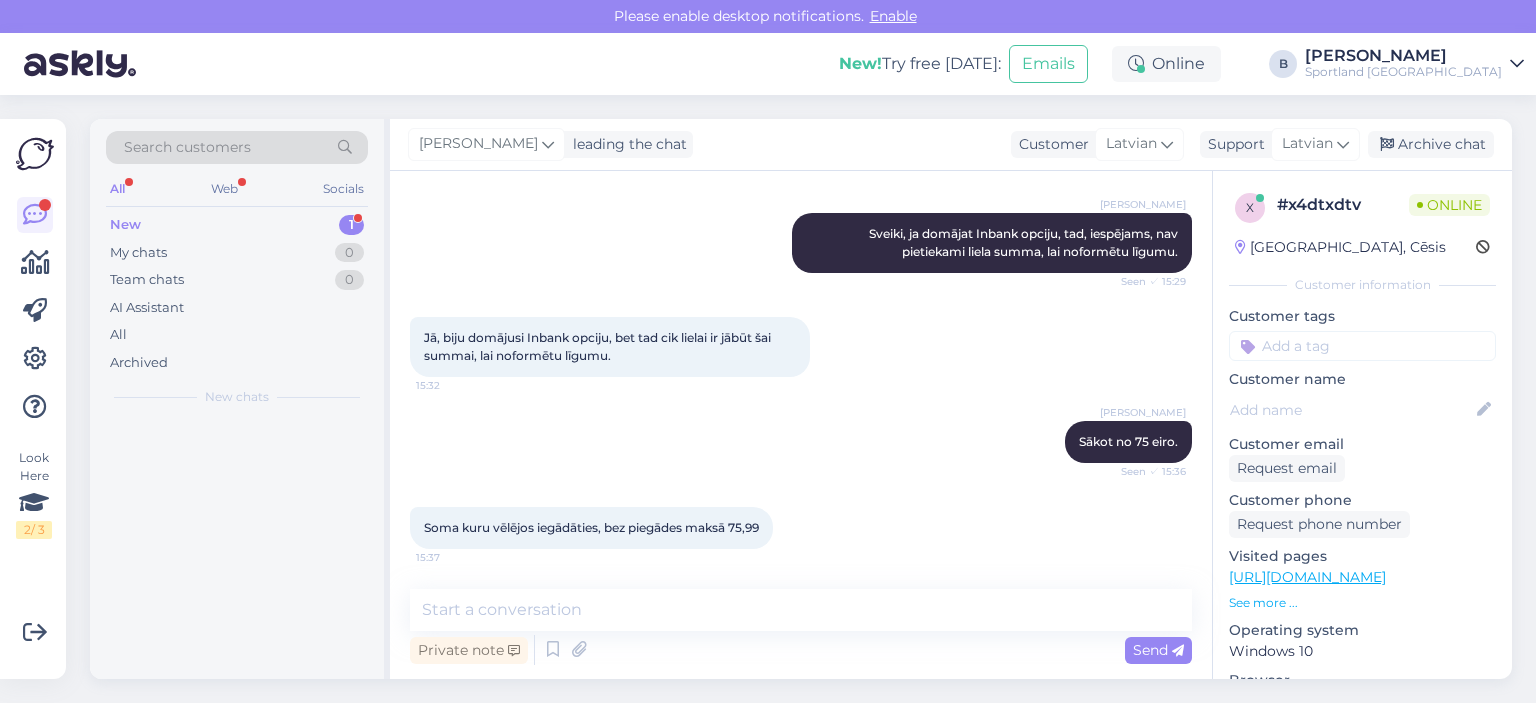 scroll, scrollTop: 170, scrollLeft: 0, axis: vertical 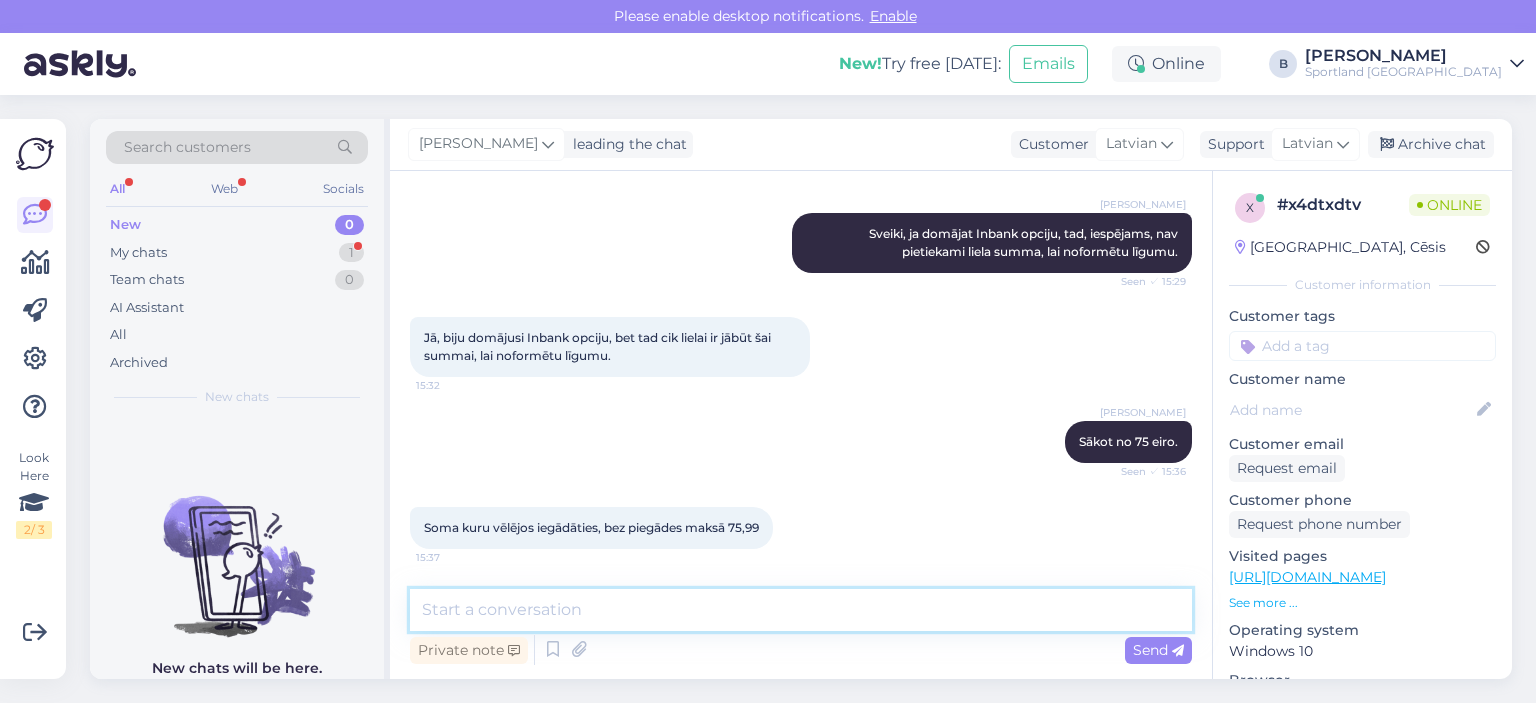 click at bounding box center (801, 610) 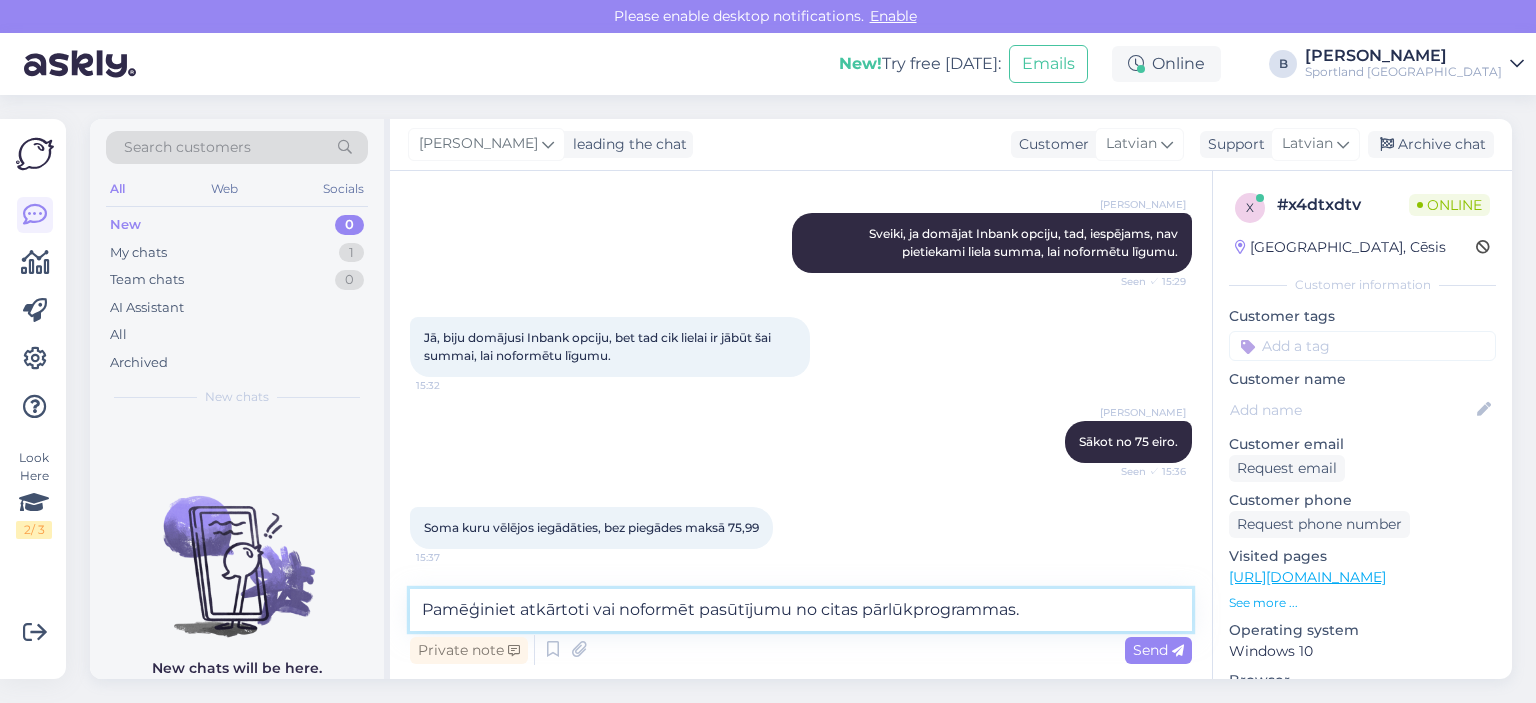 paste 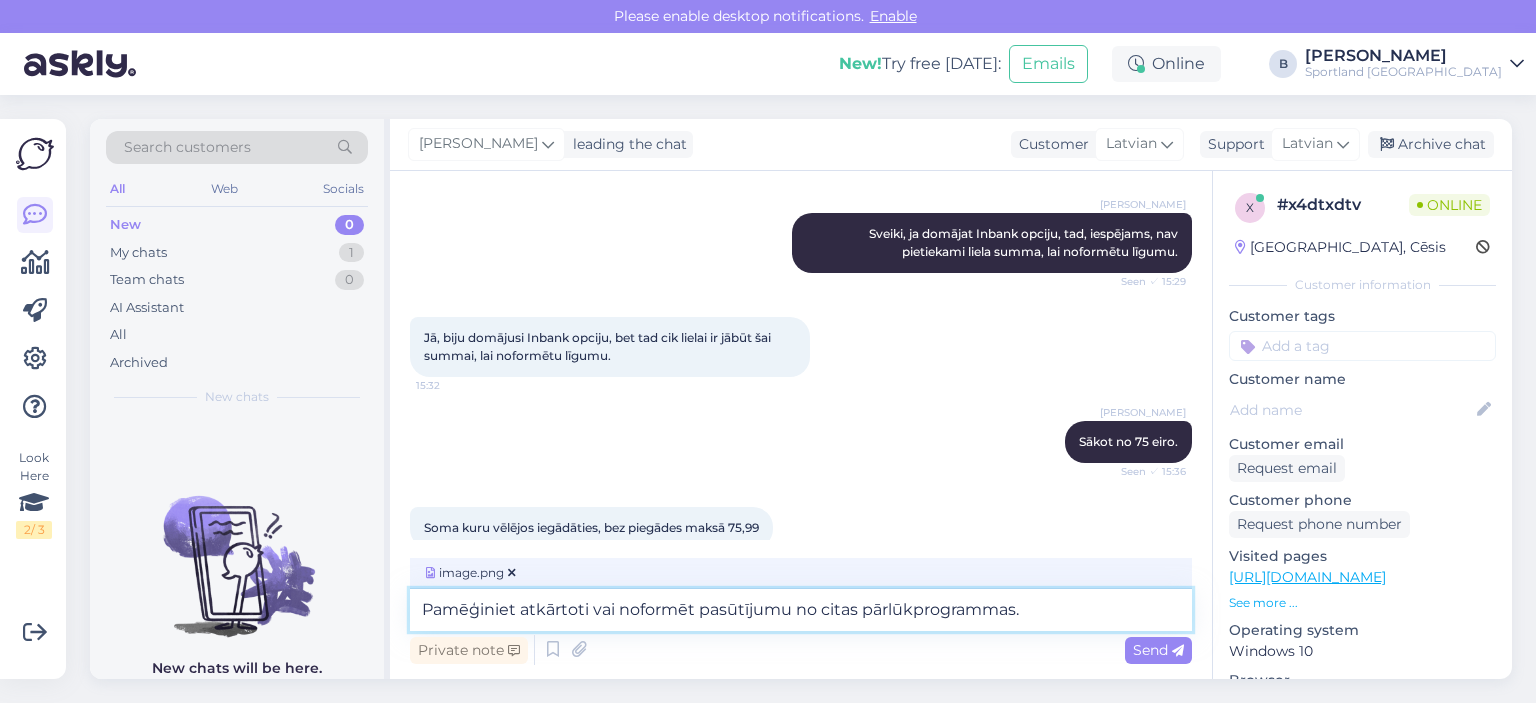scroll, scrollTop: 200, scrollLeft: 0, axis: vertical 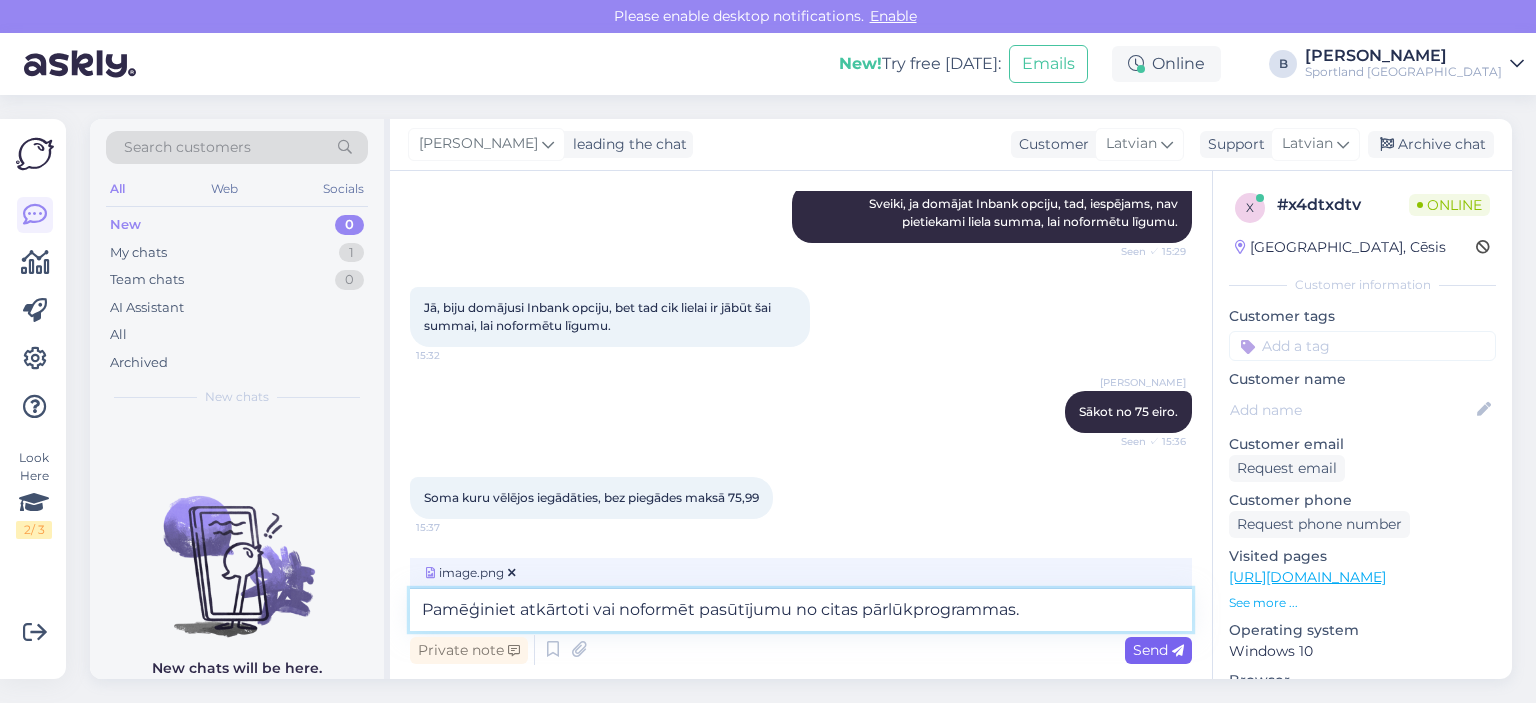 type on "Pamēģiniet atkārtoti vai noformēt pasūtījumu no citas pārlūkprogrammas." 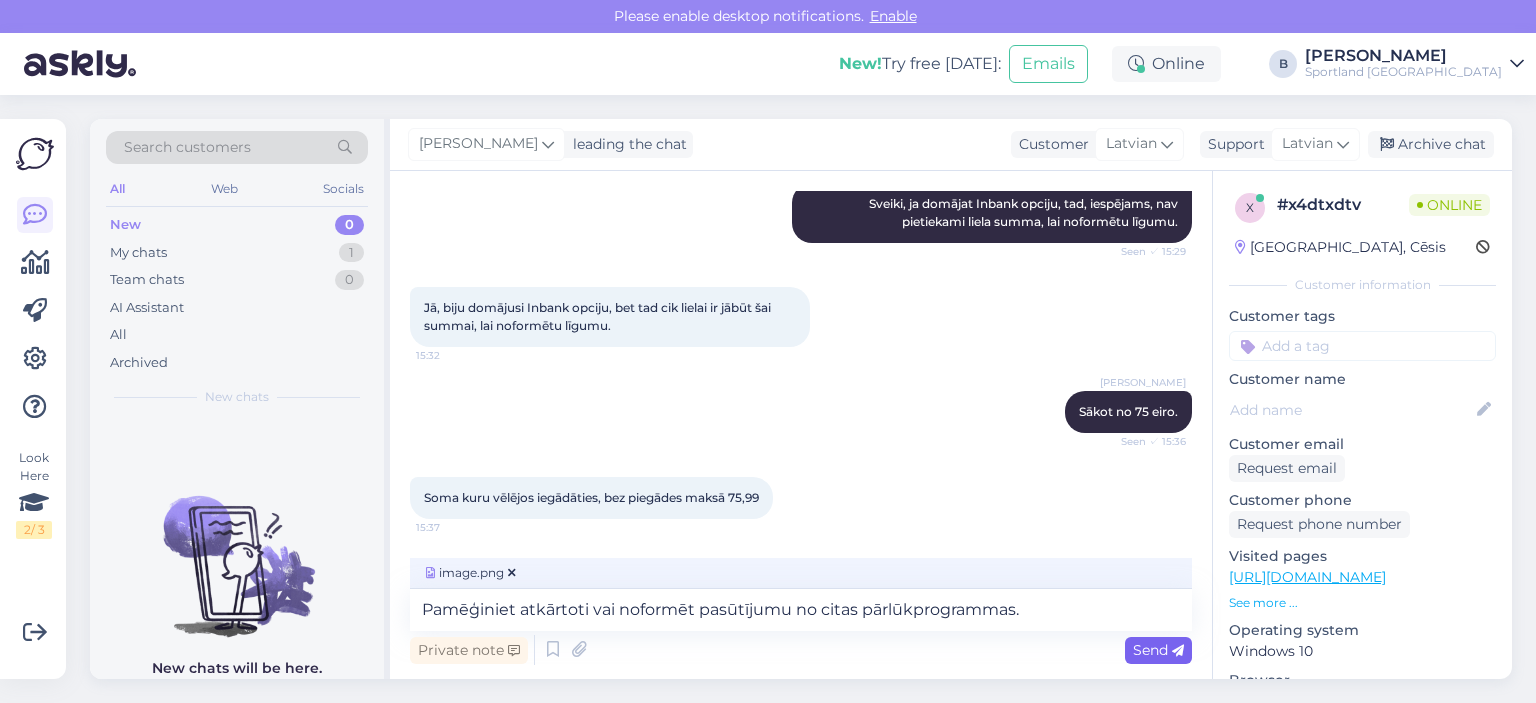 click on "Send" at bounding box center (1158, 650) 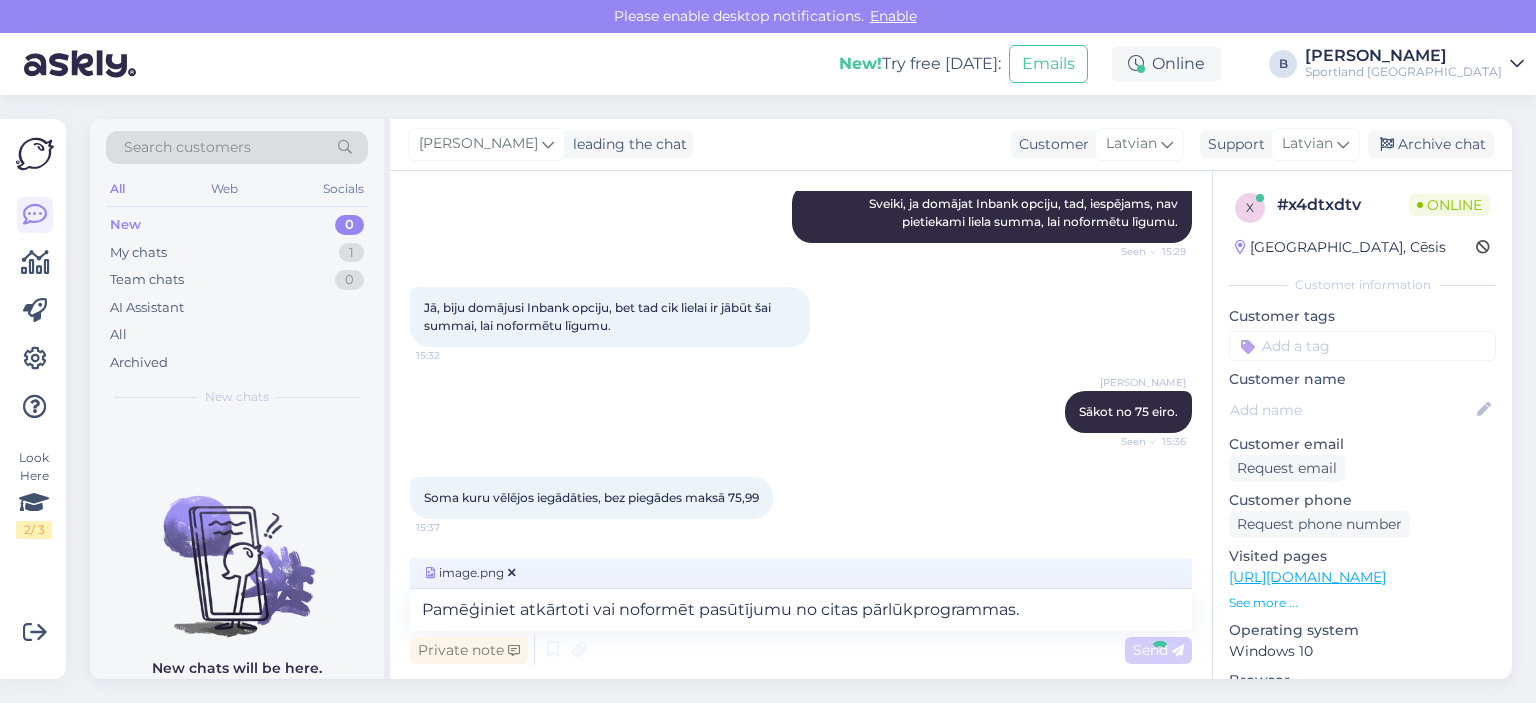 type 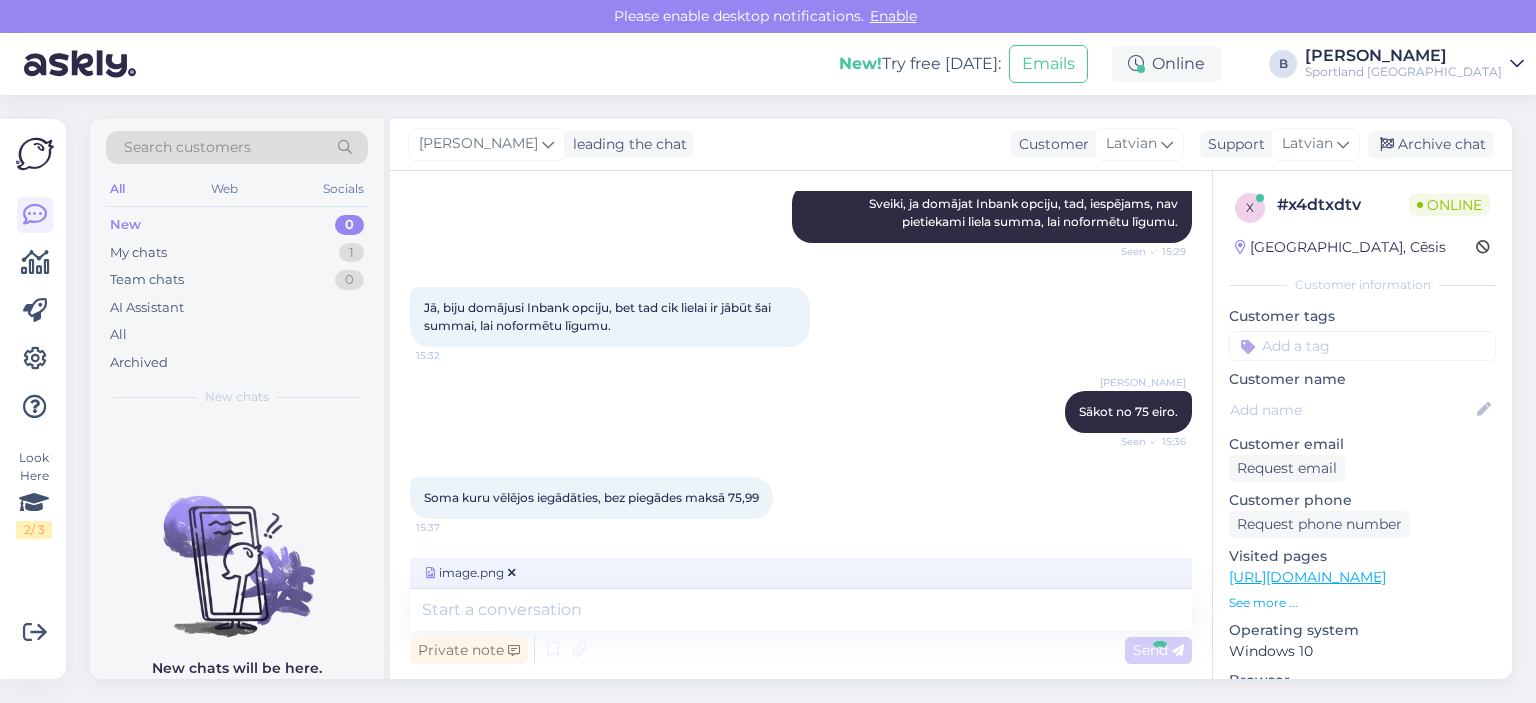 scroll, scrollTop: 400, scrollLeft: 0, axis: vertical 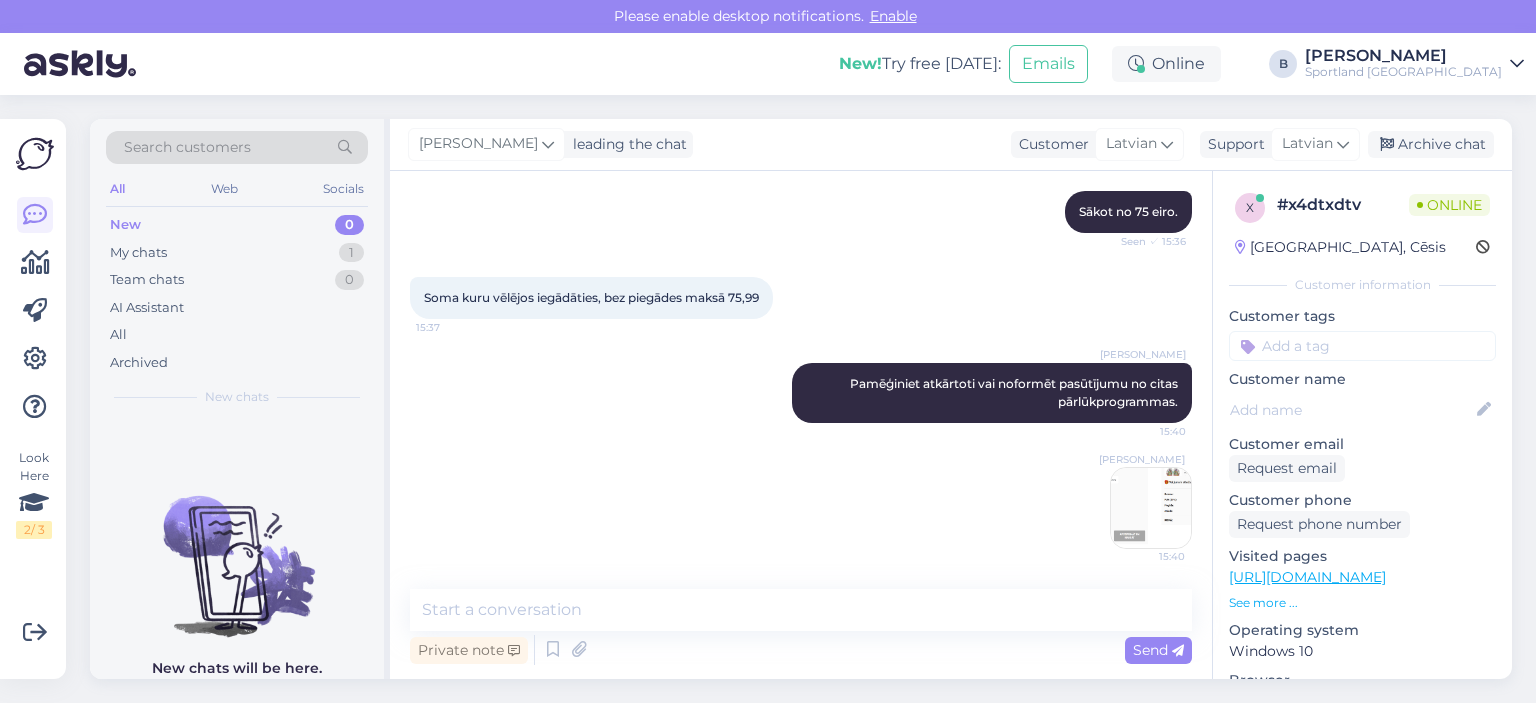 click at bounding box center [1151, 508] 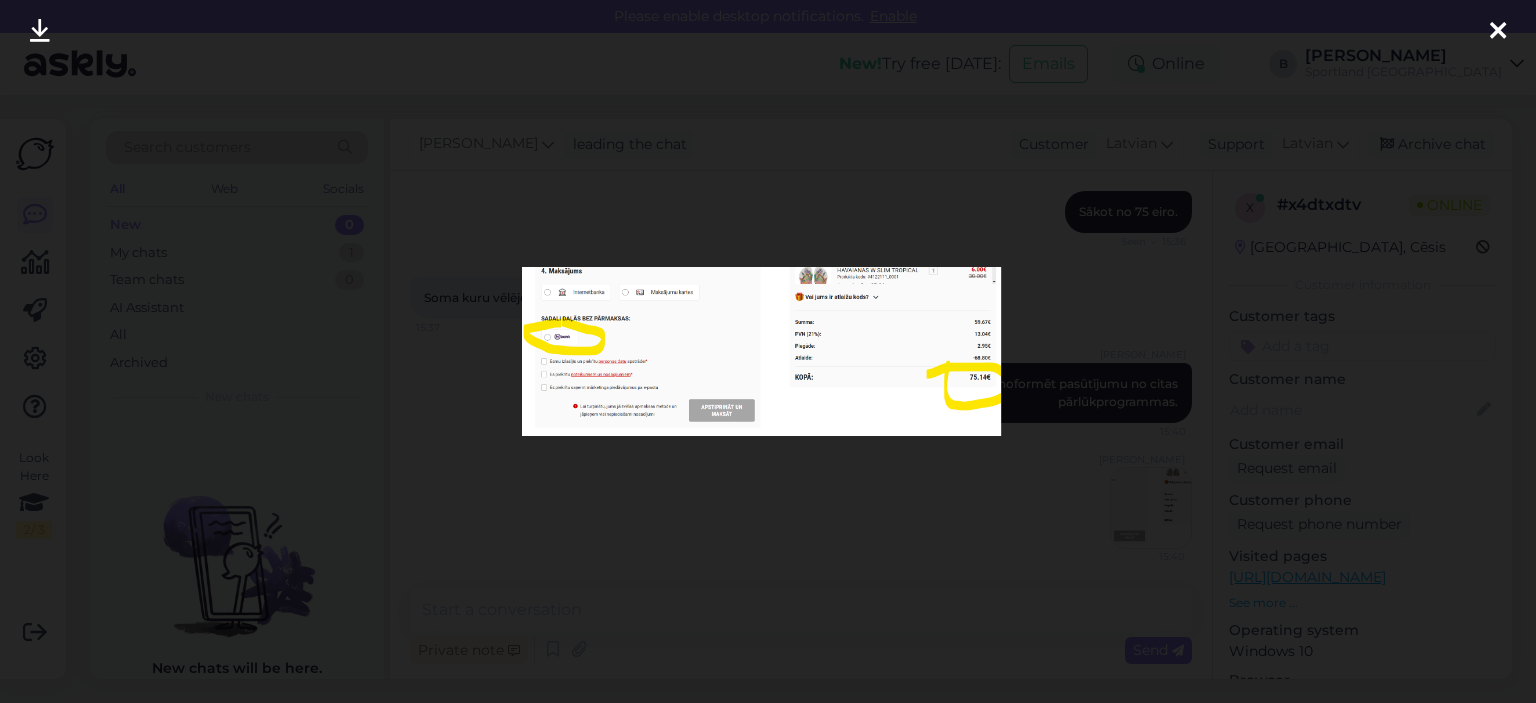 click at bounding box center (768, 351) 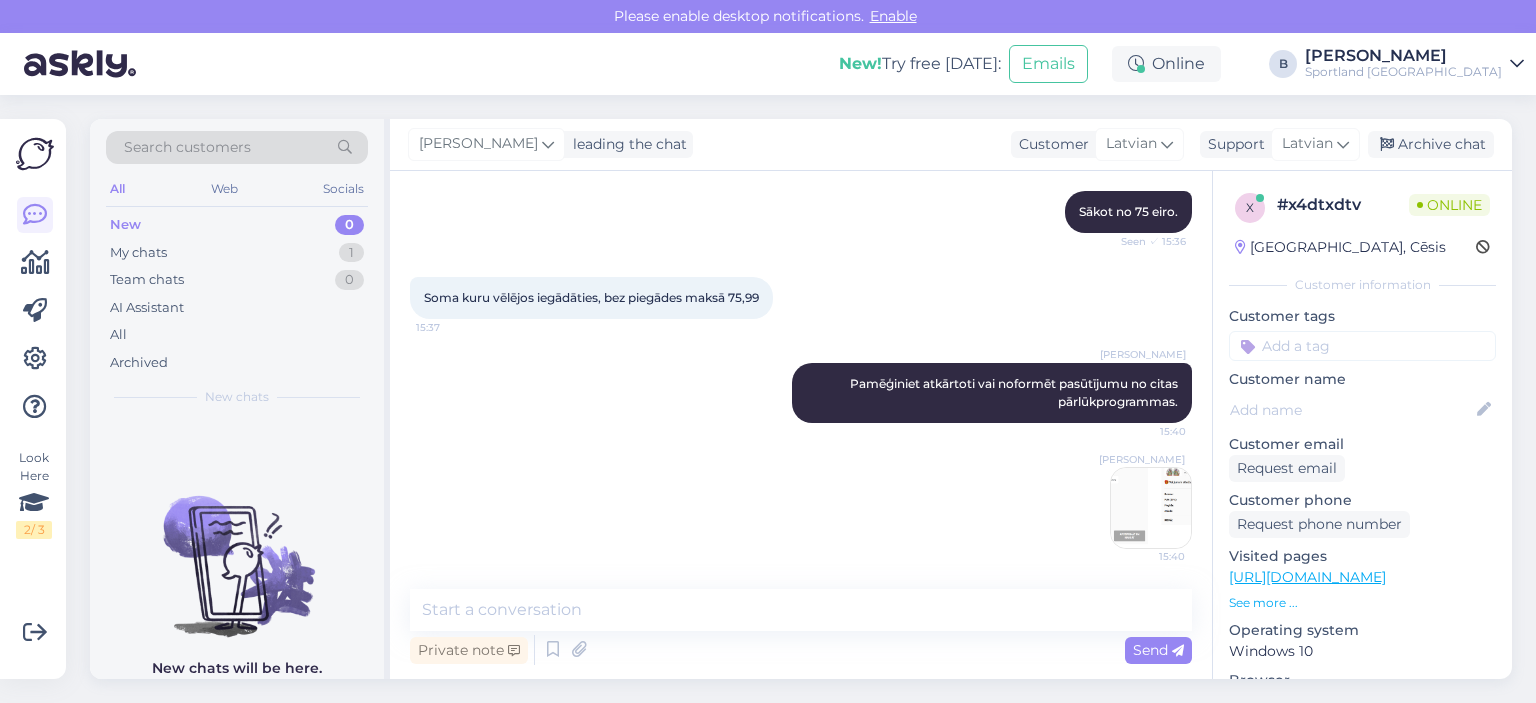 click on "[PERSON_NAME] leading the chat Customer Latvian Arabic Belarusian Bulgarian Chinese Czech Danish Dutch English Estonian Finnish French German Hungarian Croatian Icelandic Italian Japanese Korean Latvian Lithuanian Norwegian Bokmål Persian Polish Portuguese Romanian Russian Serbian Slovak Slovenian Spanish Swedish Turkish Ukrainian Support Latvian Arabic Belarusian Bulgarian Chinese Czech Danish Dutch English Estonian Finnish French German Hungarian Croatian Icelandic Italian Japanese Korean Latvian Lithuanian Norwegian Bokmål Persian Polish Portuguese Romanian Russian Serbian Slovak Slovenian Spanish Swedish Turkish Ukrainian Archive chat" at bounding box center (951, 145) 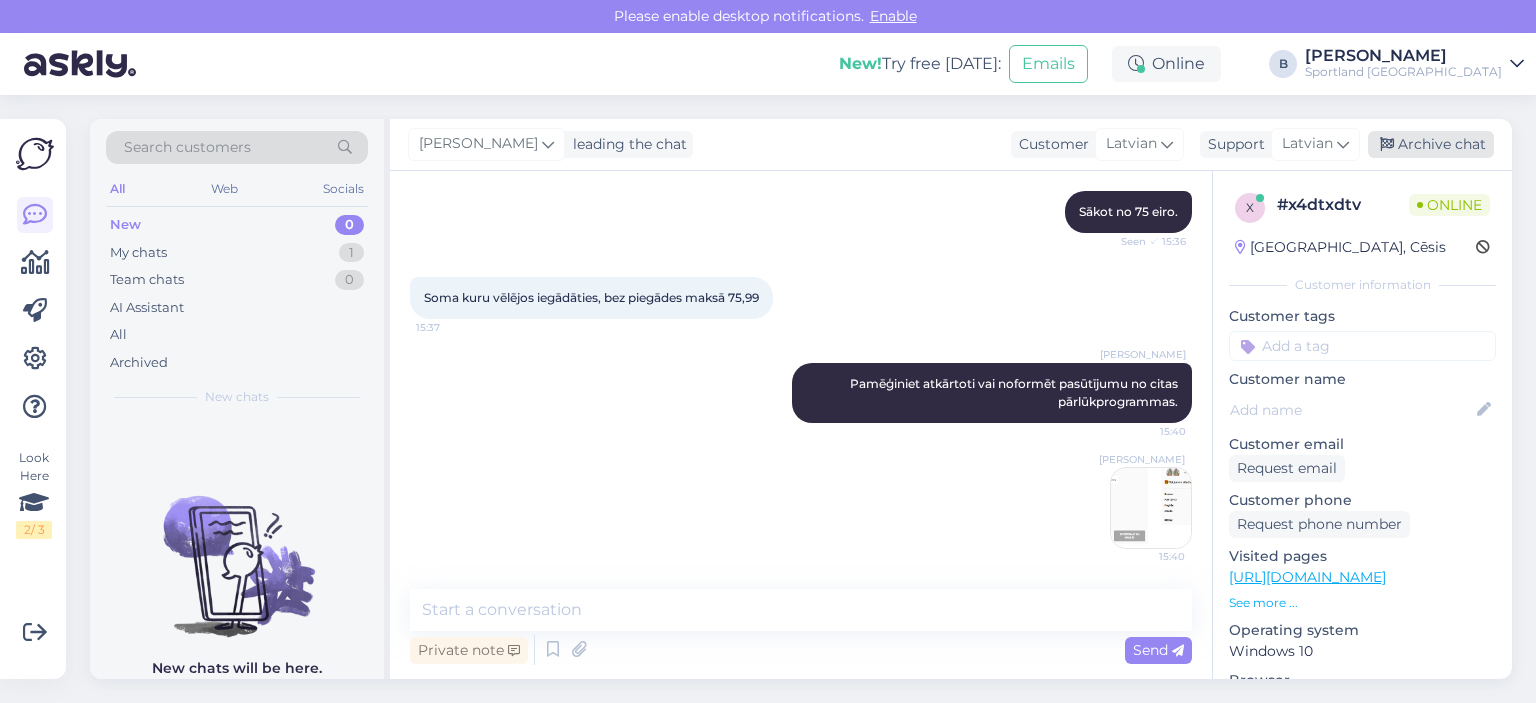 click on "Archive chat" at bounding box center [1431, 144] 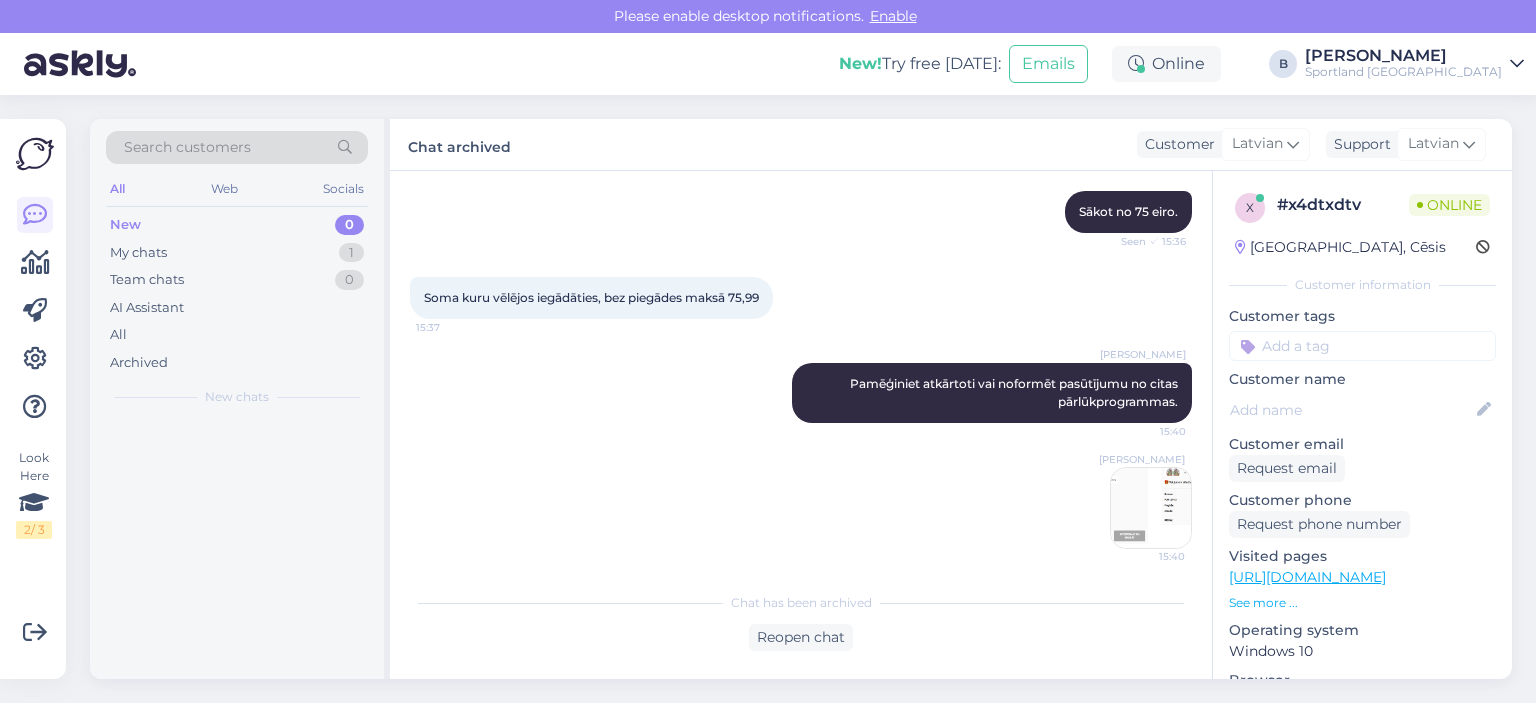 scroll, scrollTop: 406, scrollLeft: 0, axis: vertical 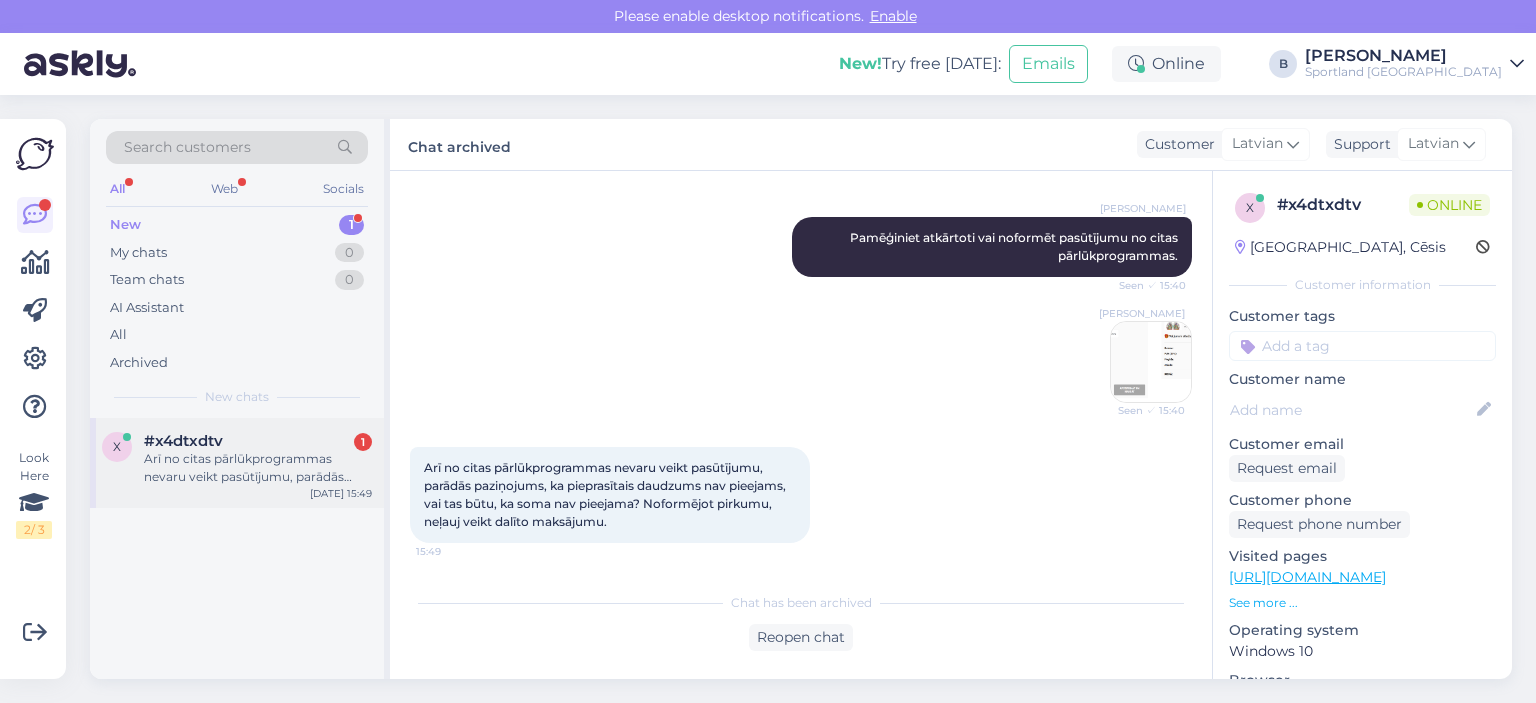 click on "#x4dtxdtv 1" at bounding box center (258, 441) 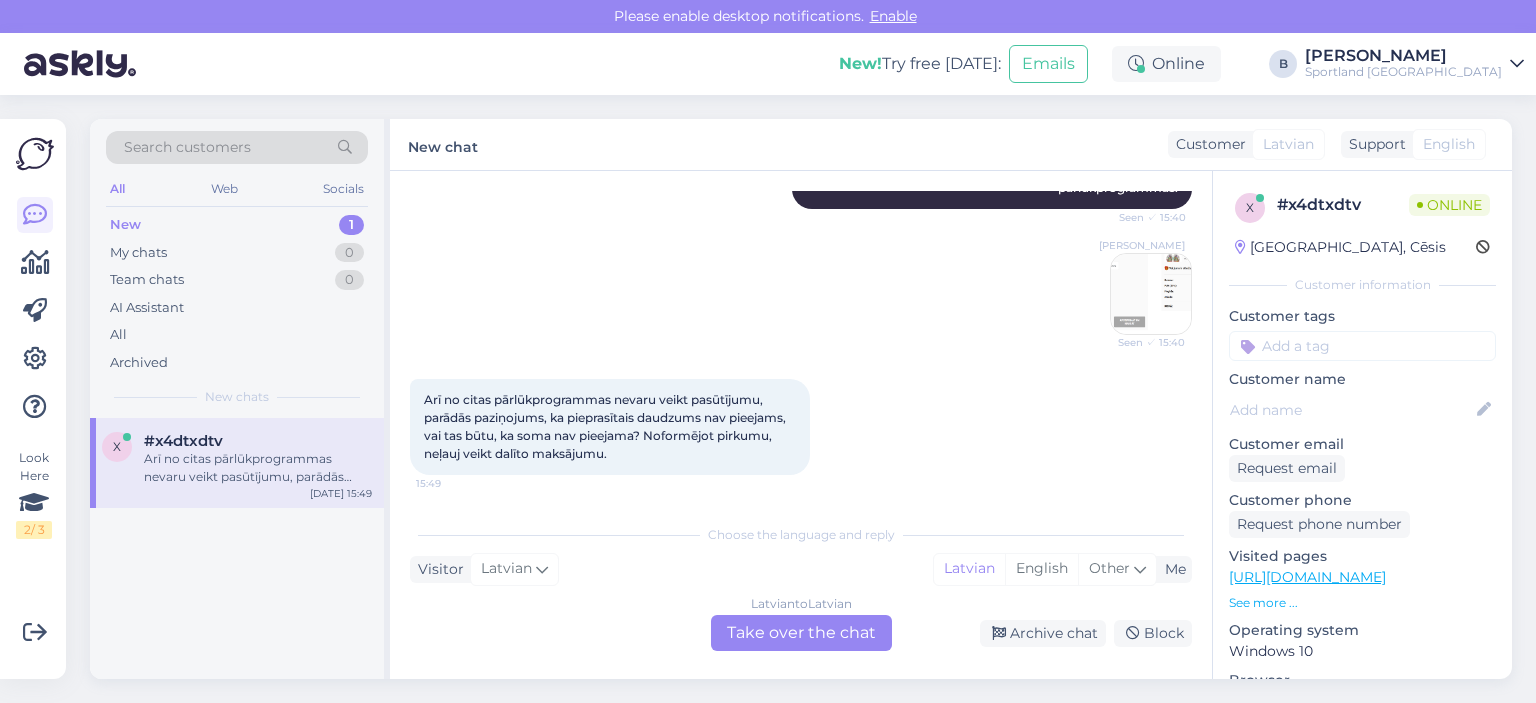 click on "Latvian  to  Latvian Take over the chat" at bounding box center (801, 633) 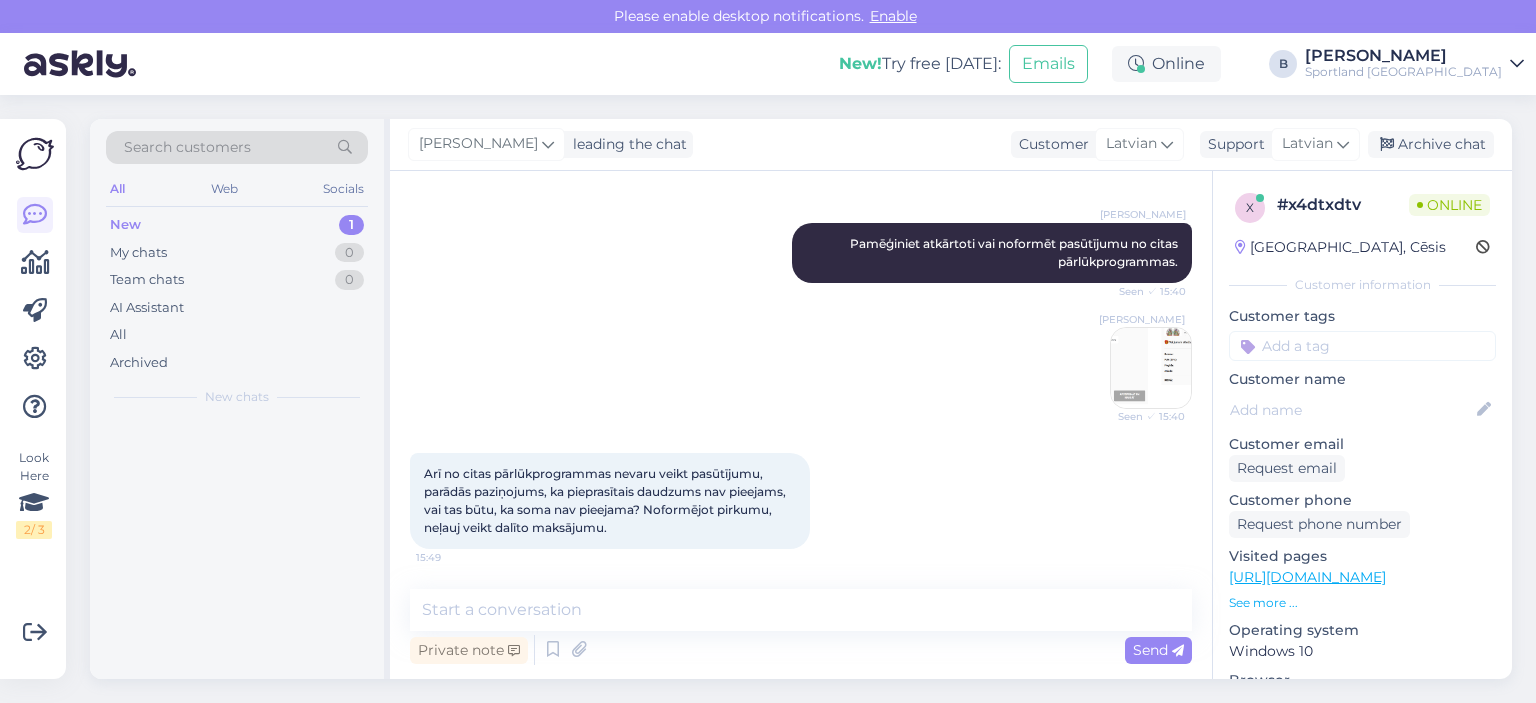 scroll, scrollTop: 540, scrollLeft: 0, axis: vertical 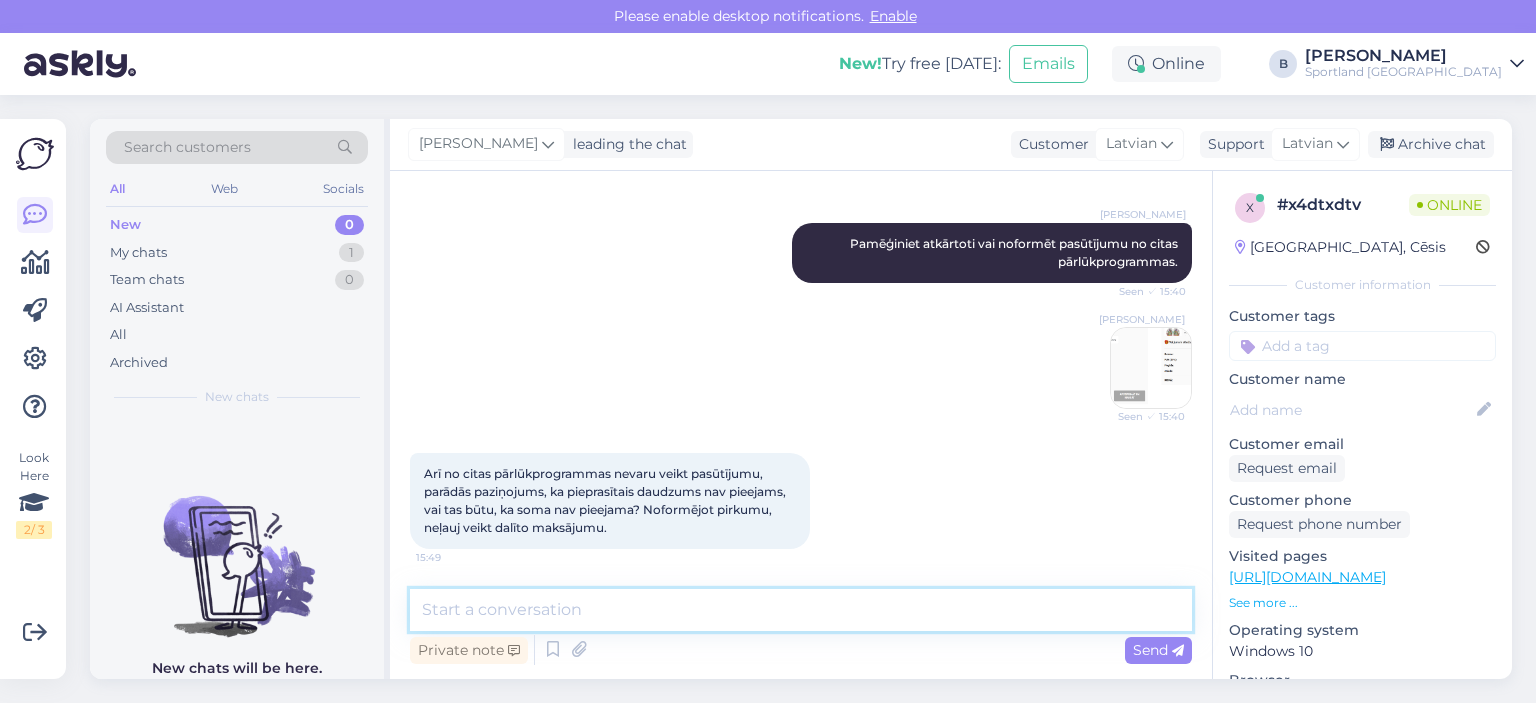click at bounding box center [801, 610] 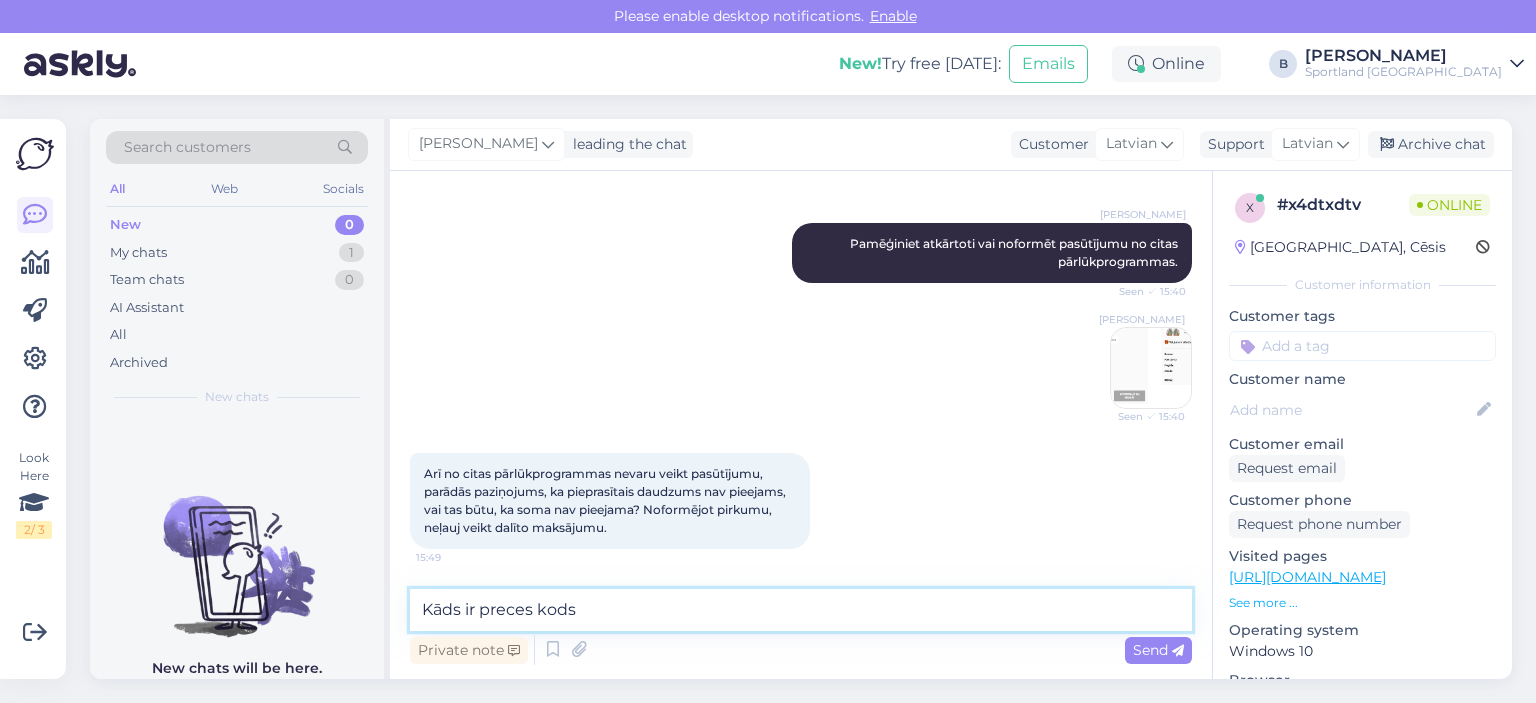 type on "Kāds ir preces kods?" 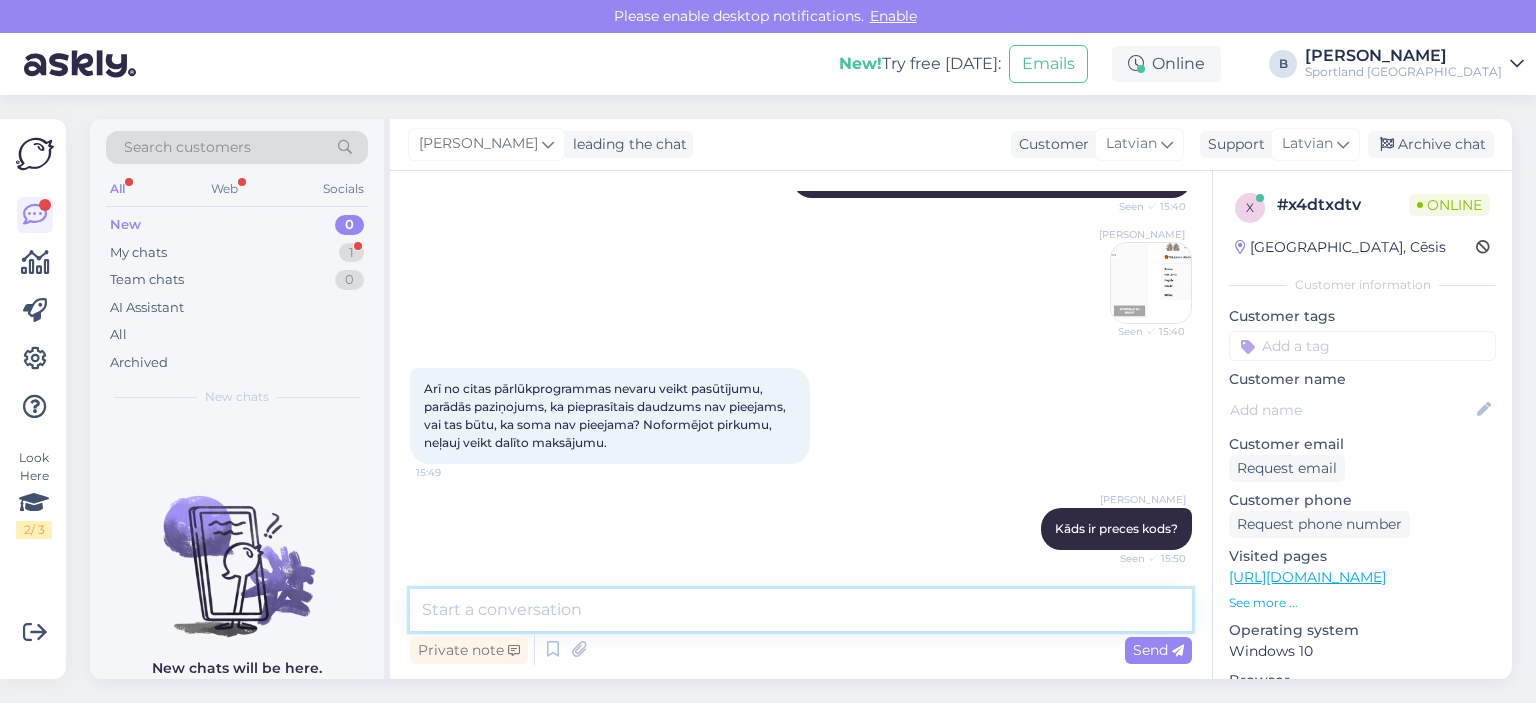 scroll, scrollTop: 712, scrollLeft: 0, axis: vertical 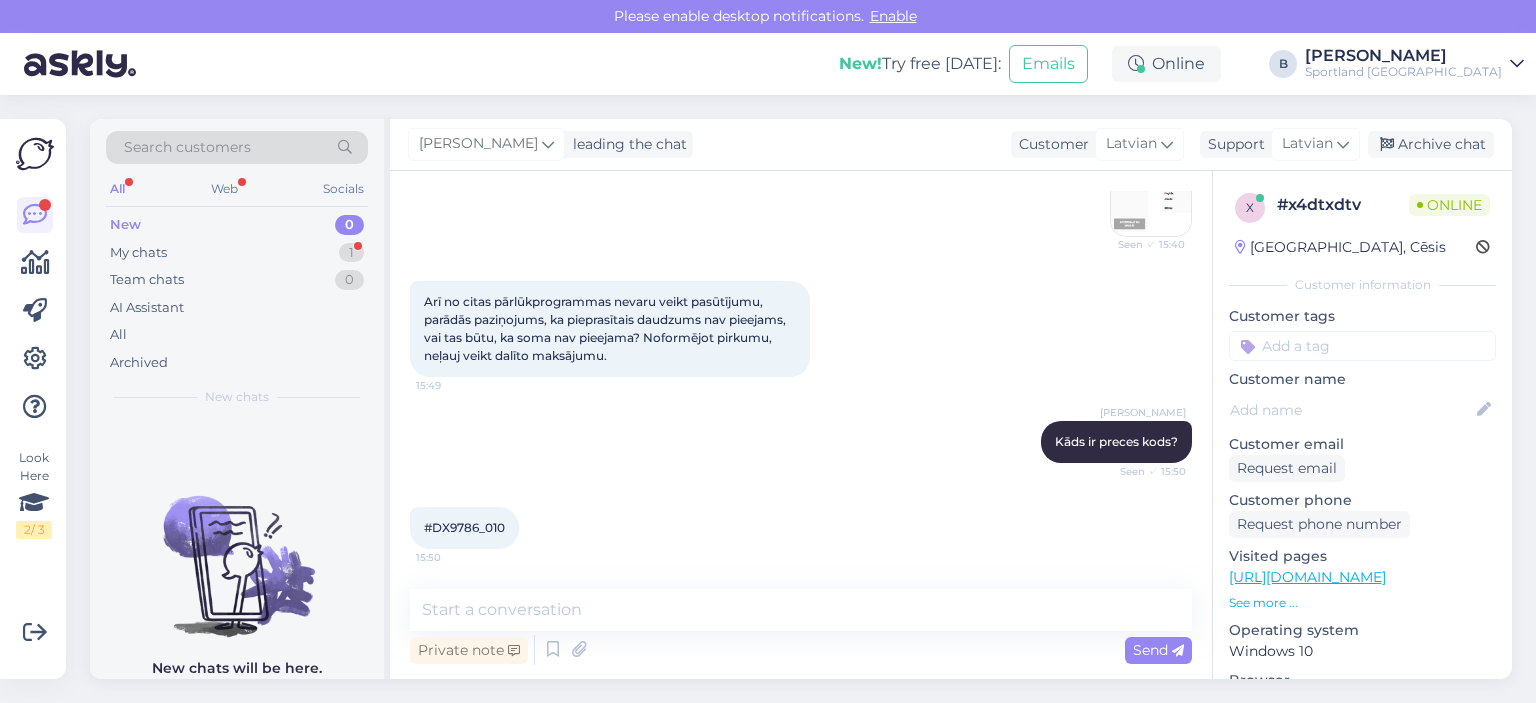 click on "#DX9786_010" at bounding box center [464, 527] 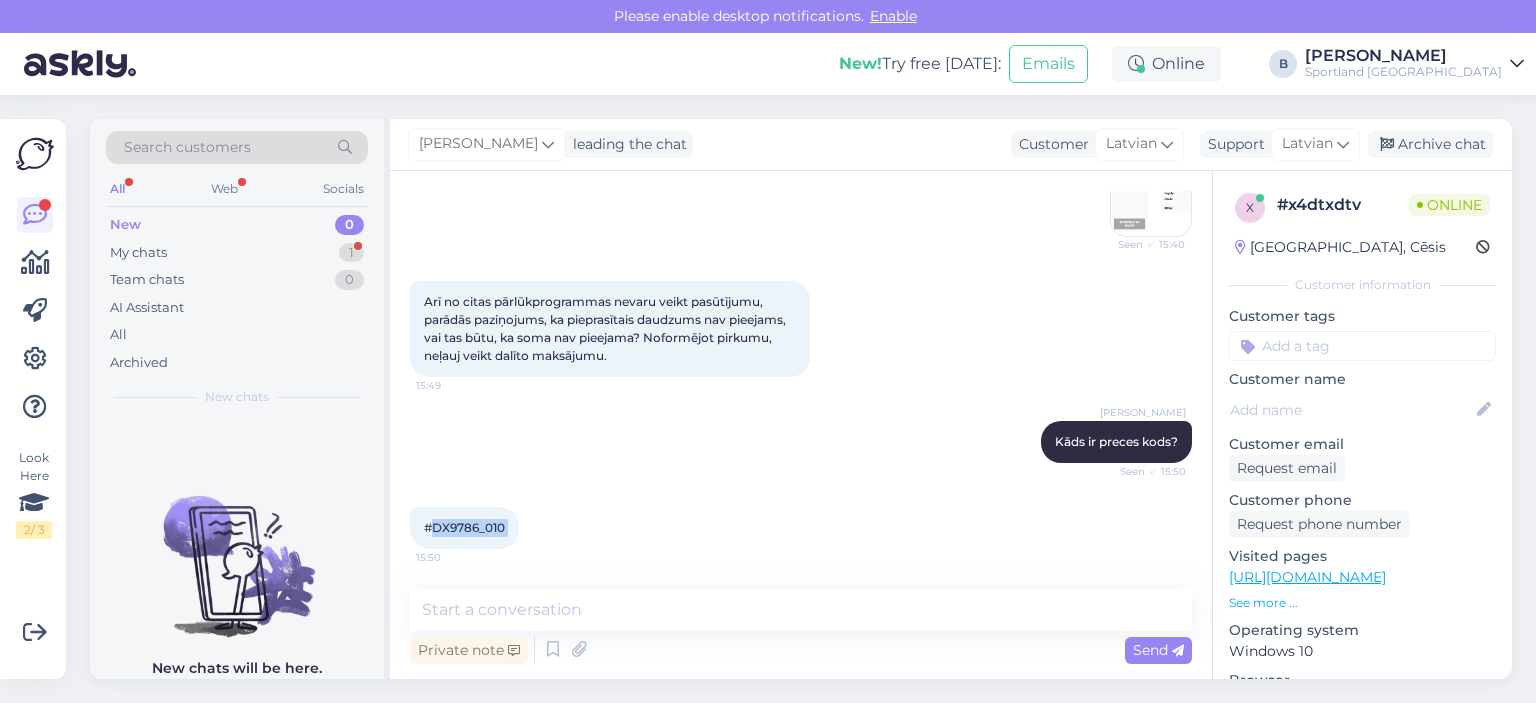 click on "#DX9786_010" at bounding box center (464, 527) 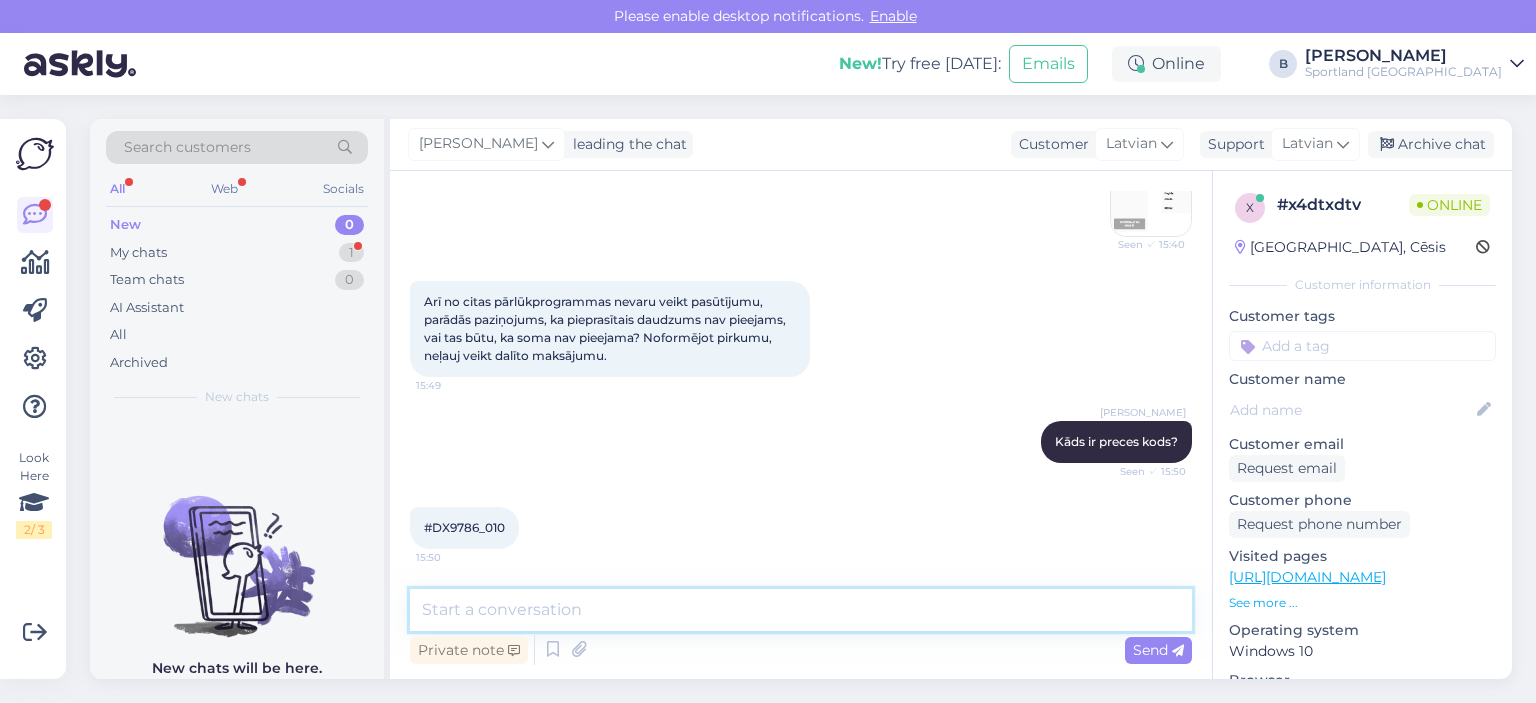 click at bounding box center (801, 610) 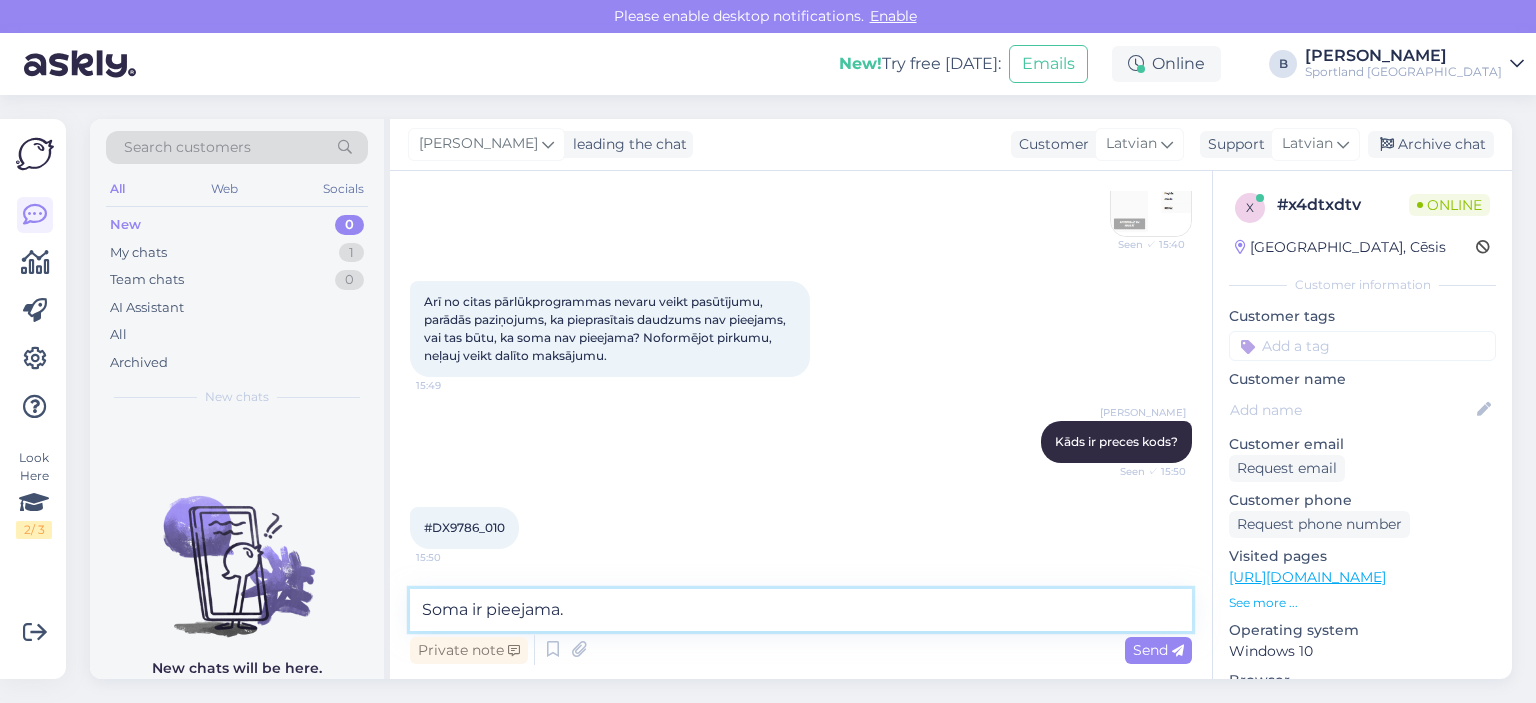 scroll, scrollTop: 732, scrollLeft: 0, axis: vertical 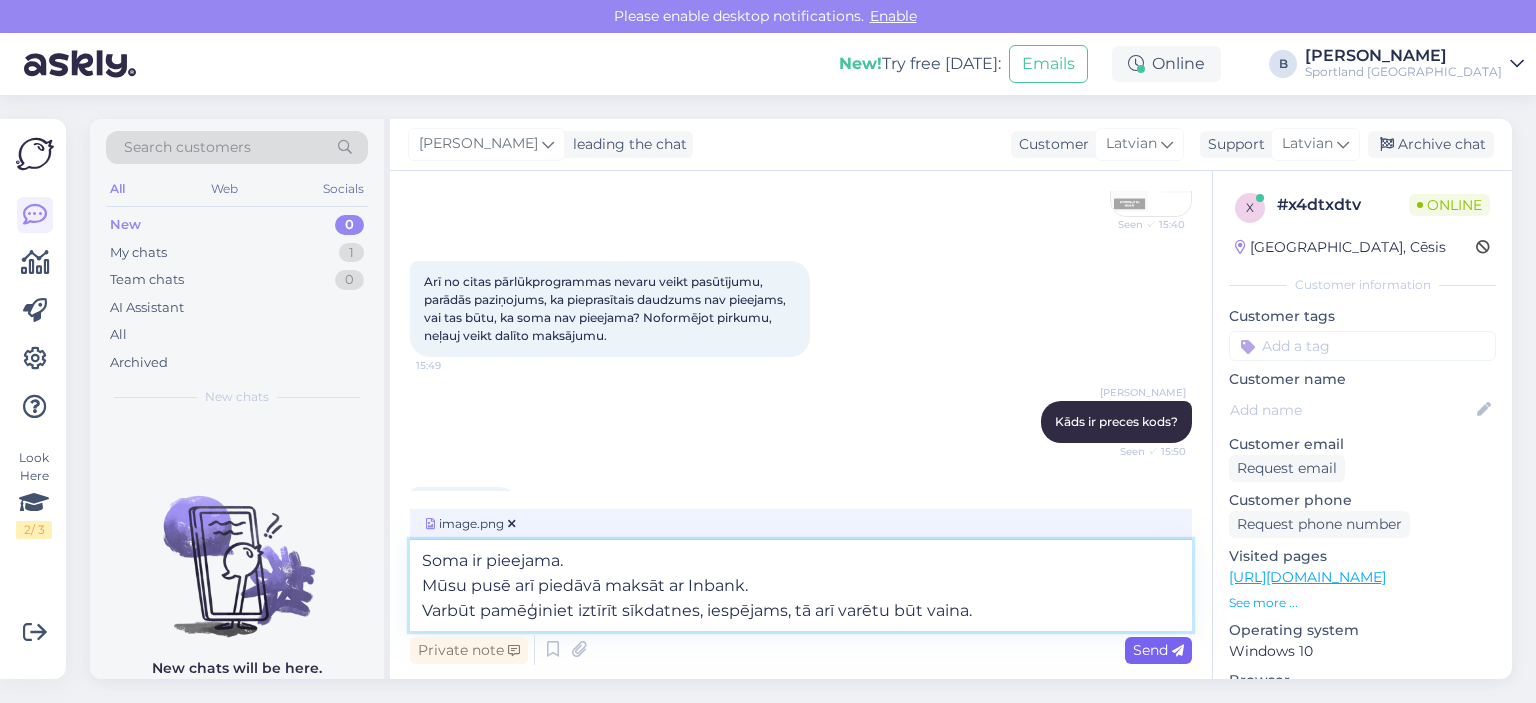 type on "Soma ir pieejama.
Mūsu pusē arī piedāvā maksāt ar Inbank.
Varbūt pamēģiniet iztīrīt sīkdatnes, iespējams, tā arī varētu būt vaina." 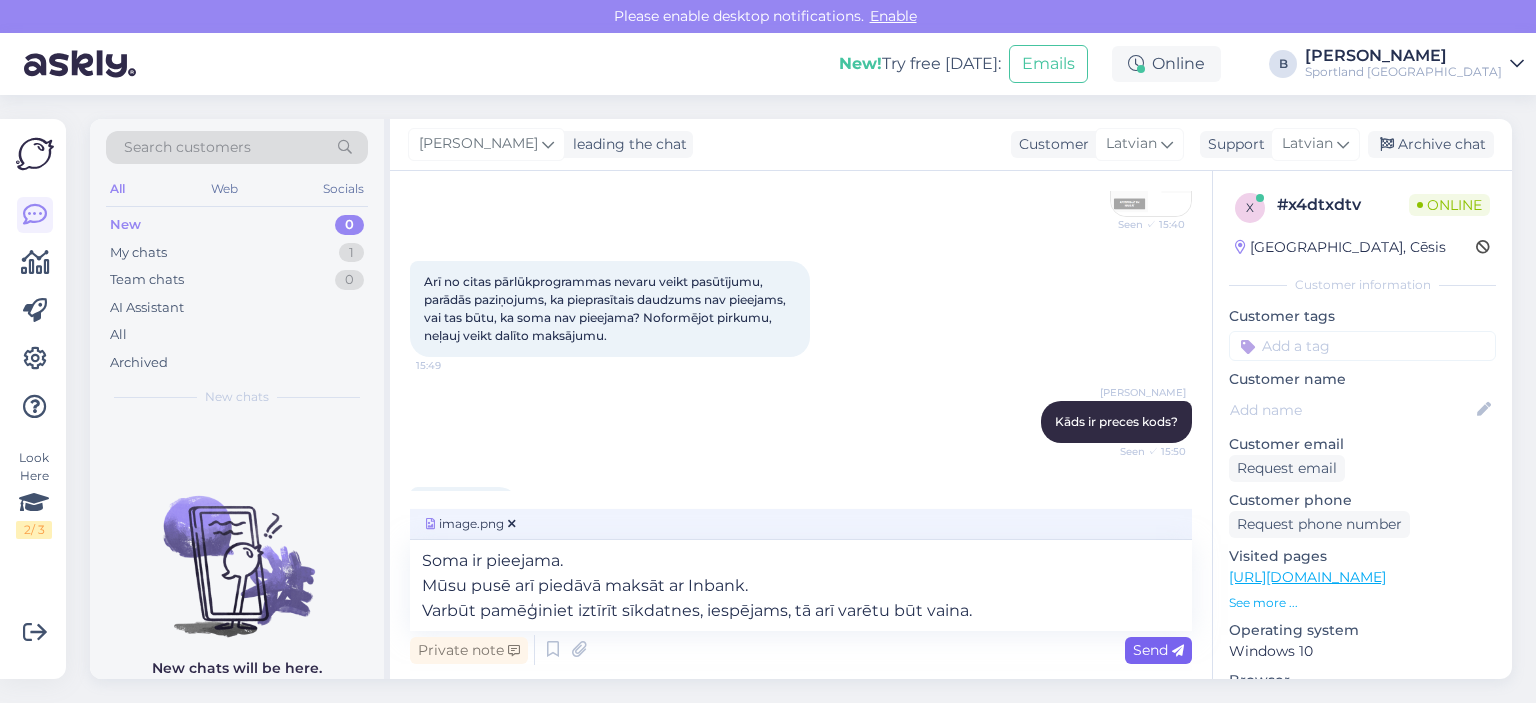 click on "Send" at bounding box center (1158, 650) 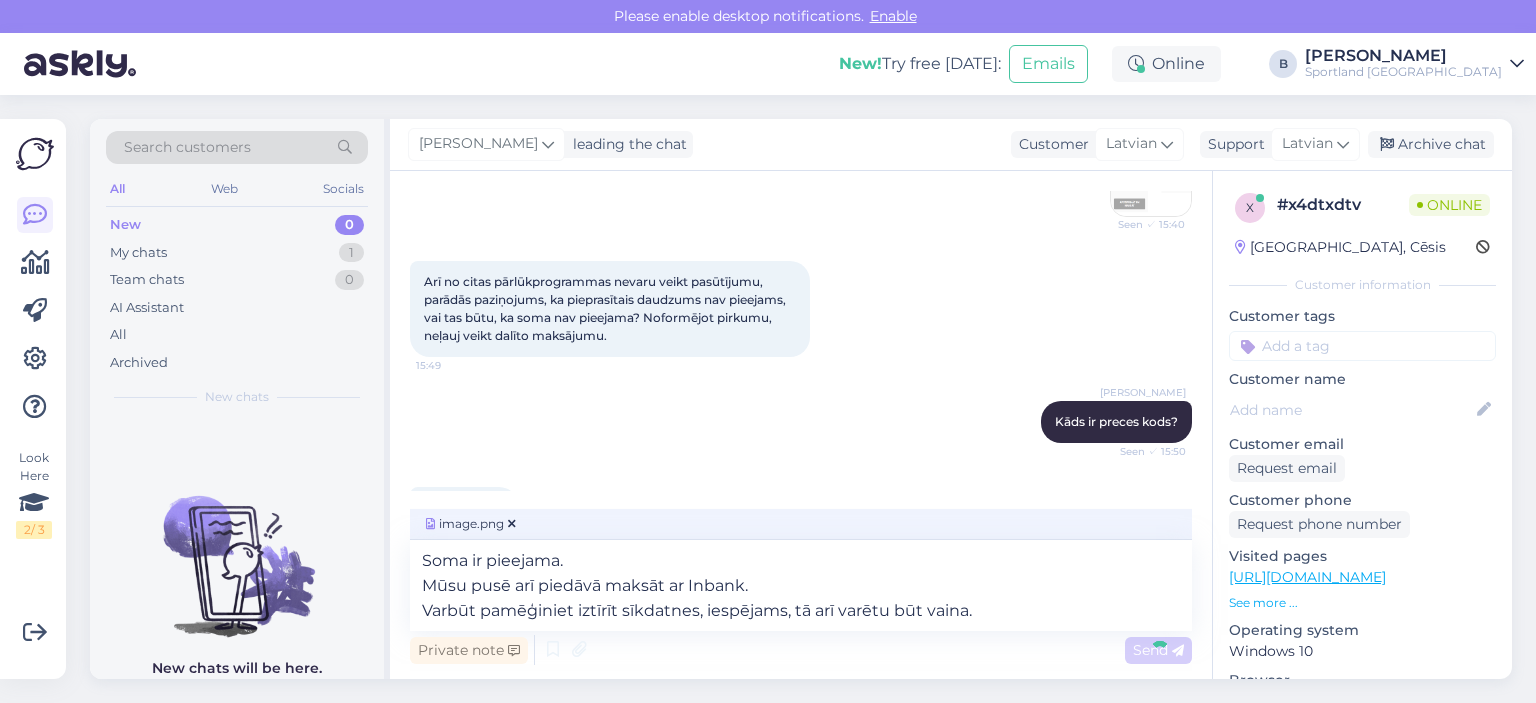 type 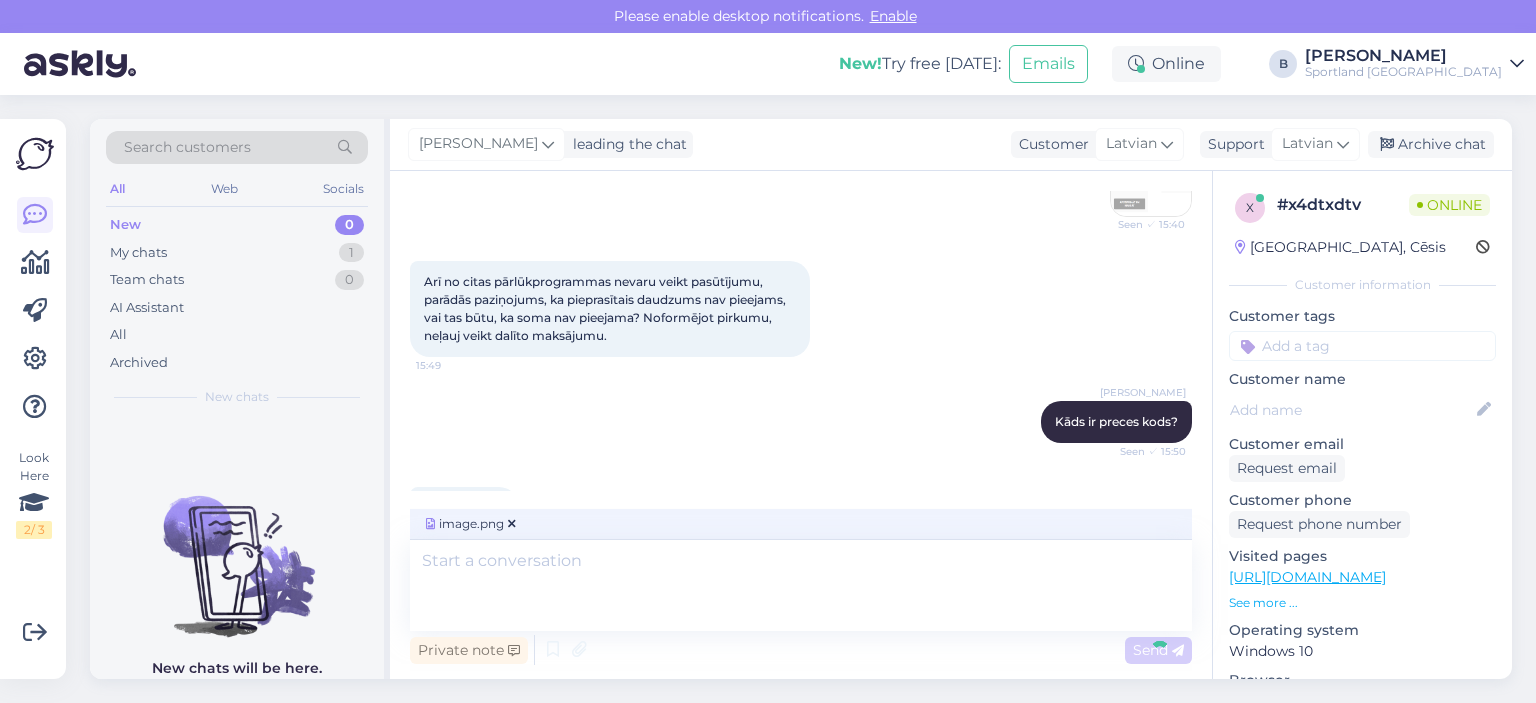 scroll, scrollTop: 977, scrollLeft: 0, axis: vertical 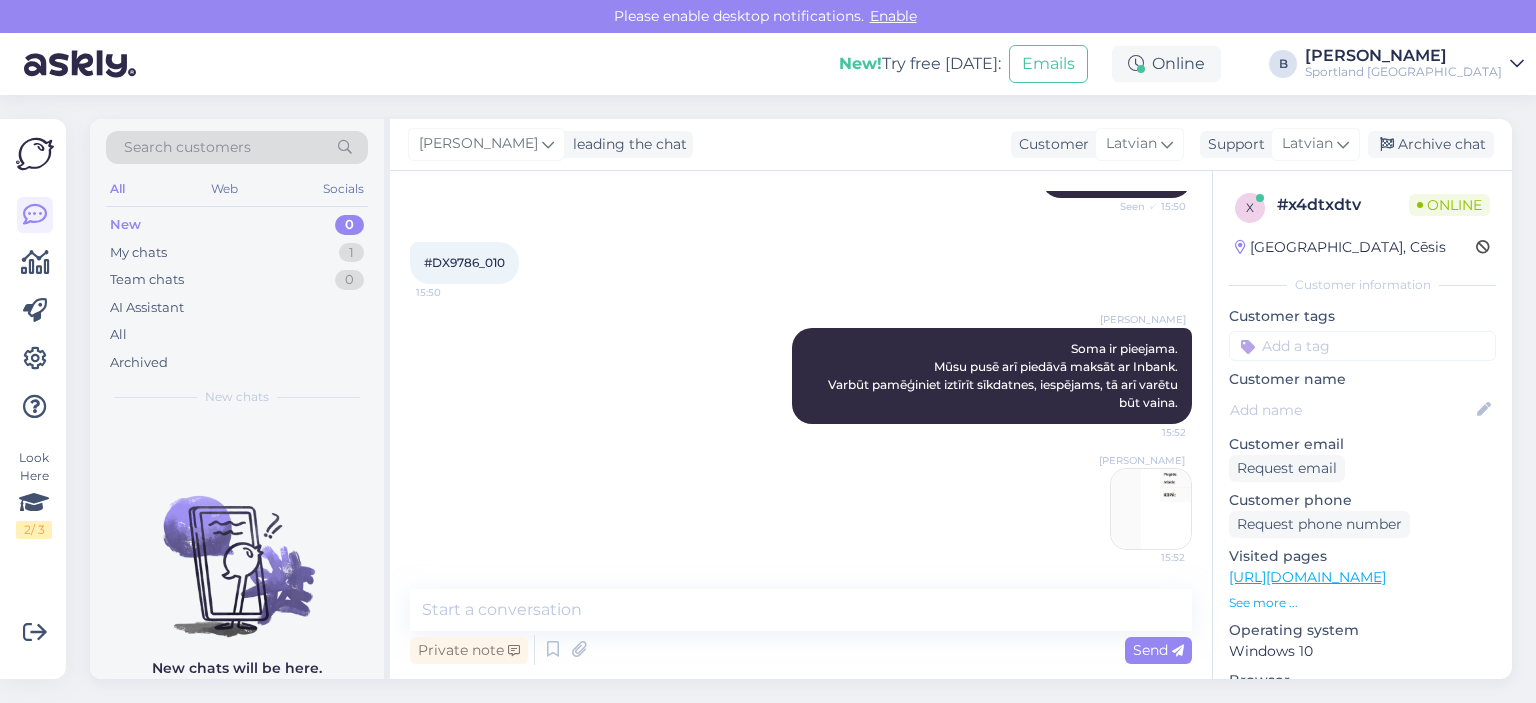 click at bounding box center (1151, 509) 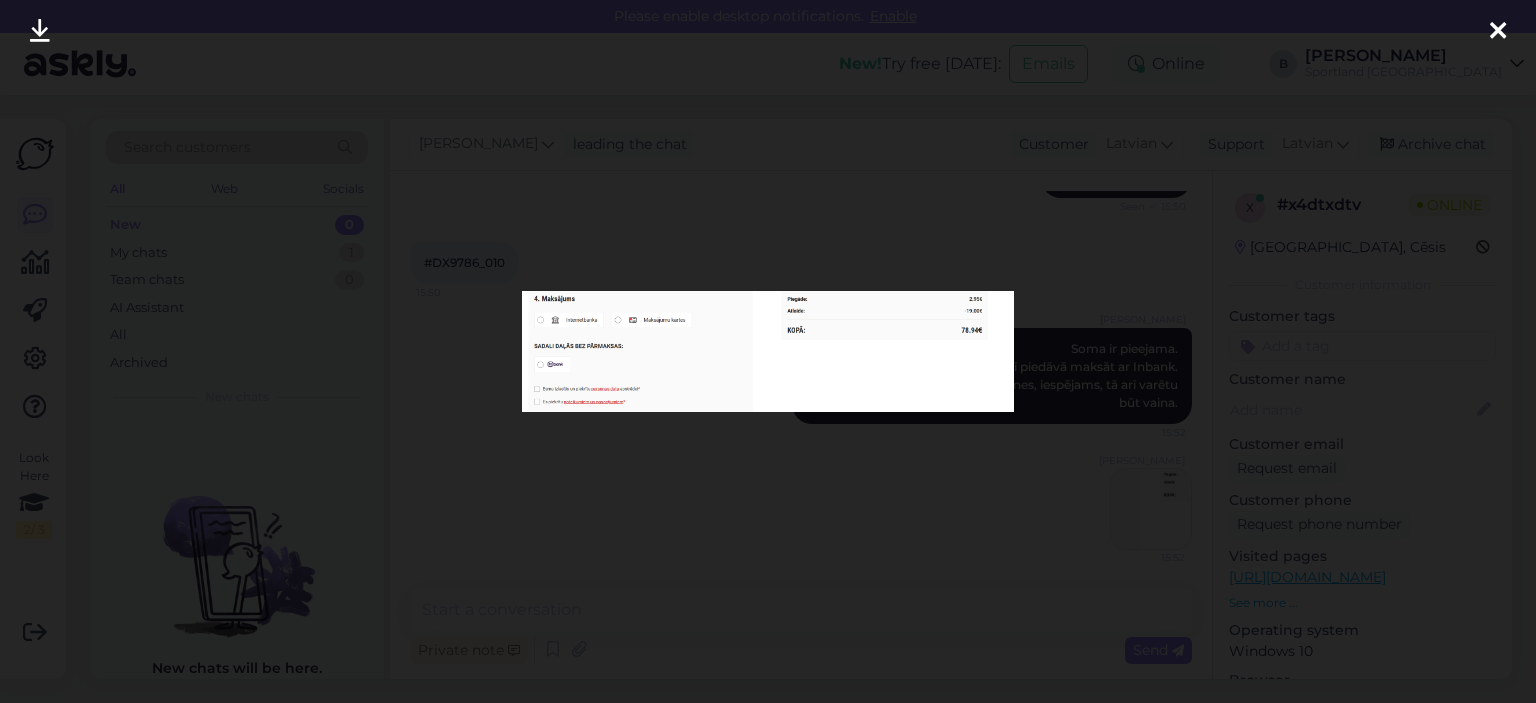 click at bounding box center [768, 351] 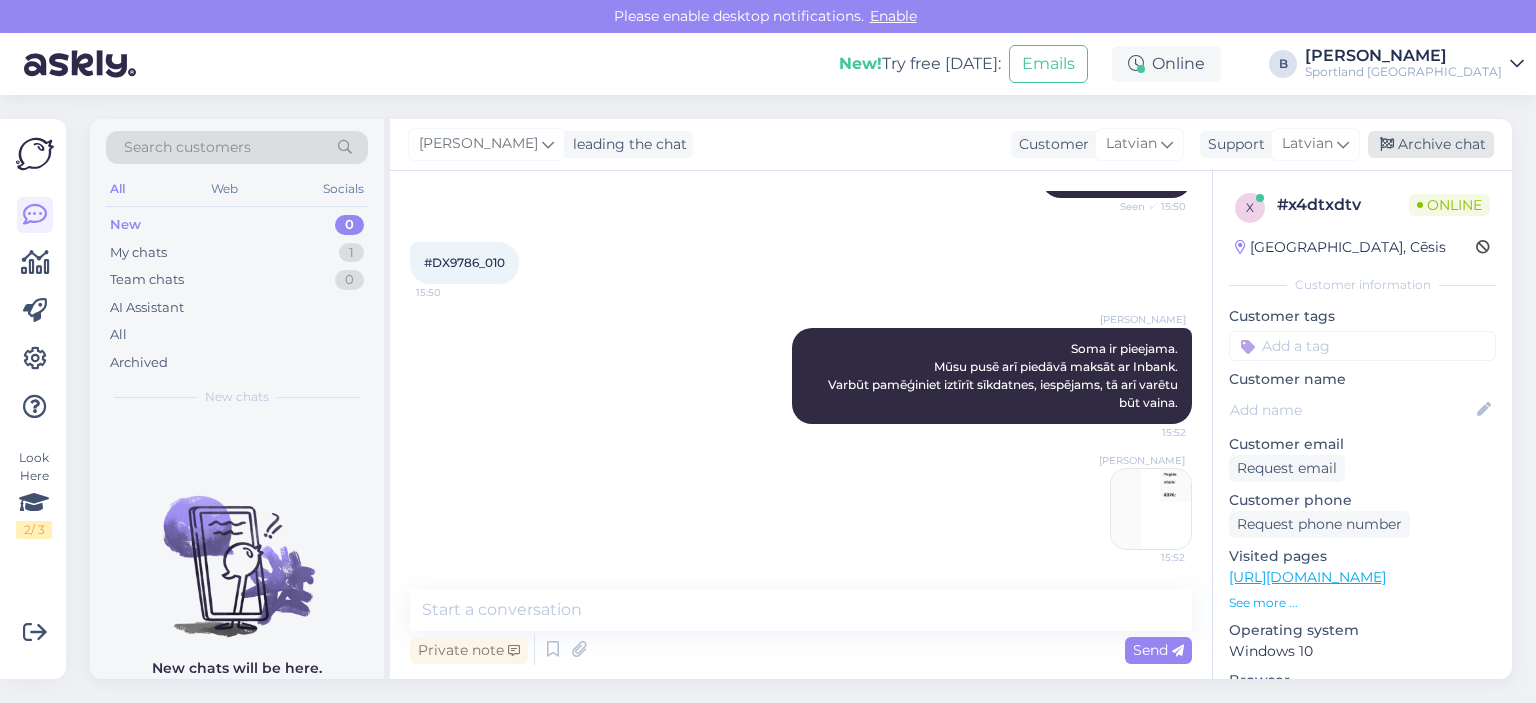 click on "Archive chat" at bounding box center [1431, 144] 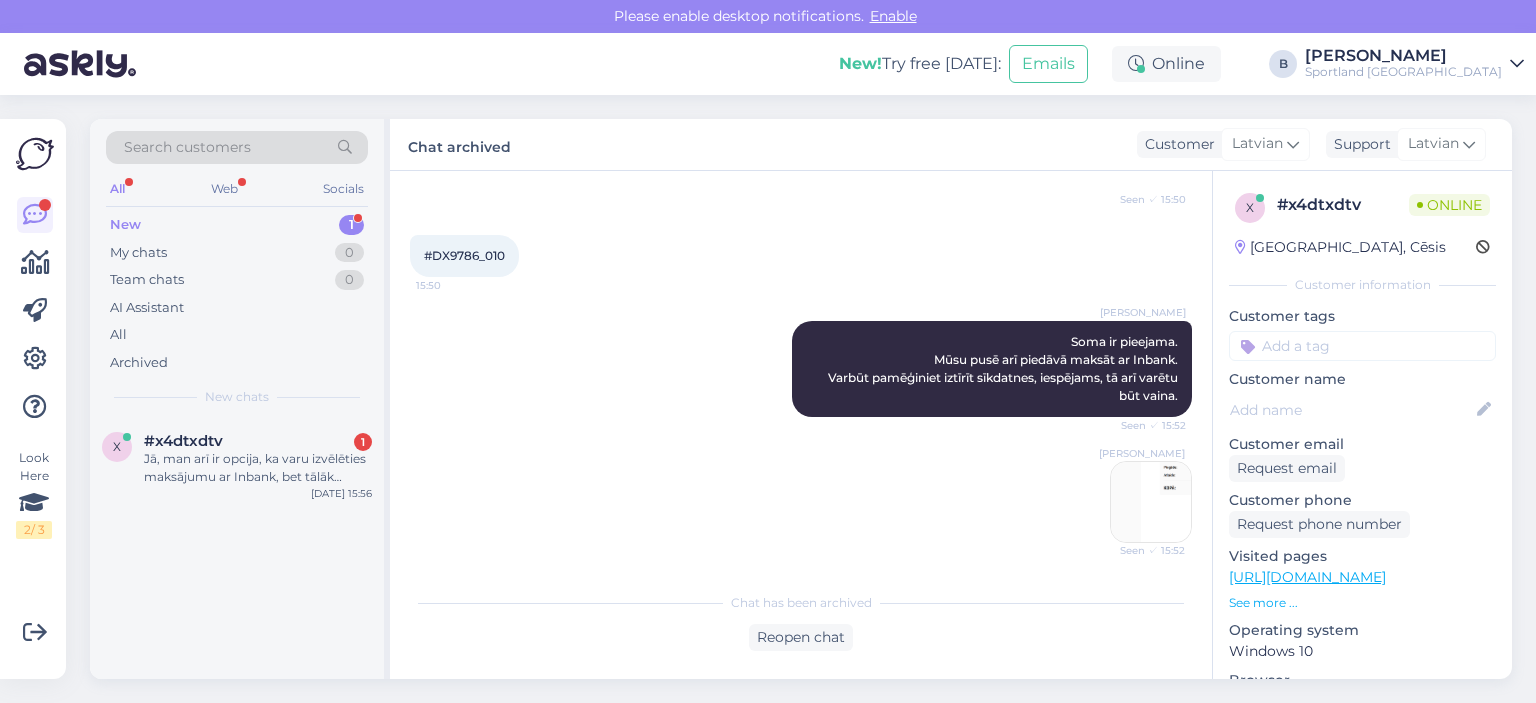 scroll, scrollTop: 1088, scrollLeft: 0, axis: vertical 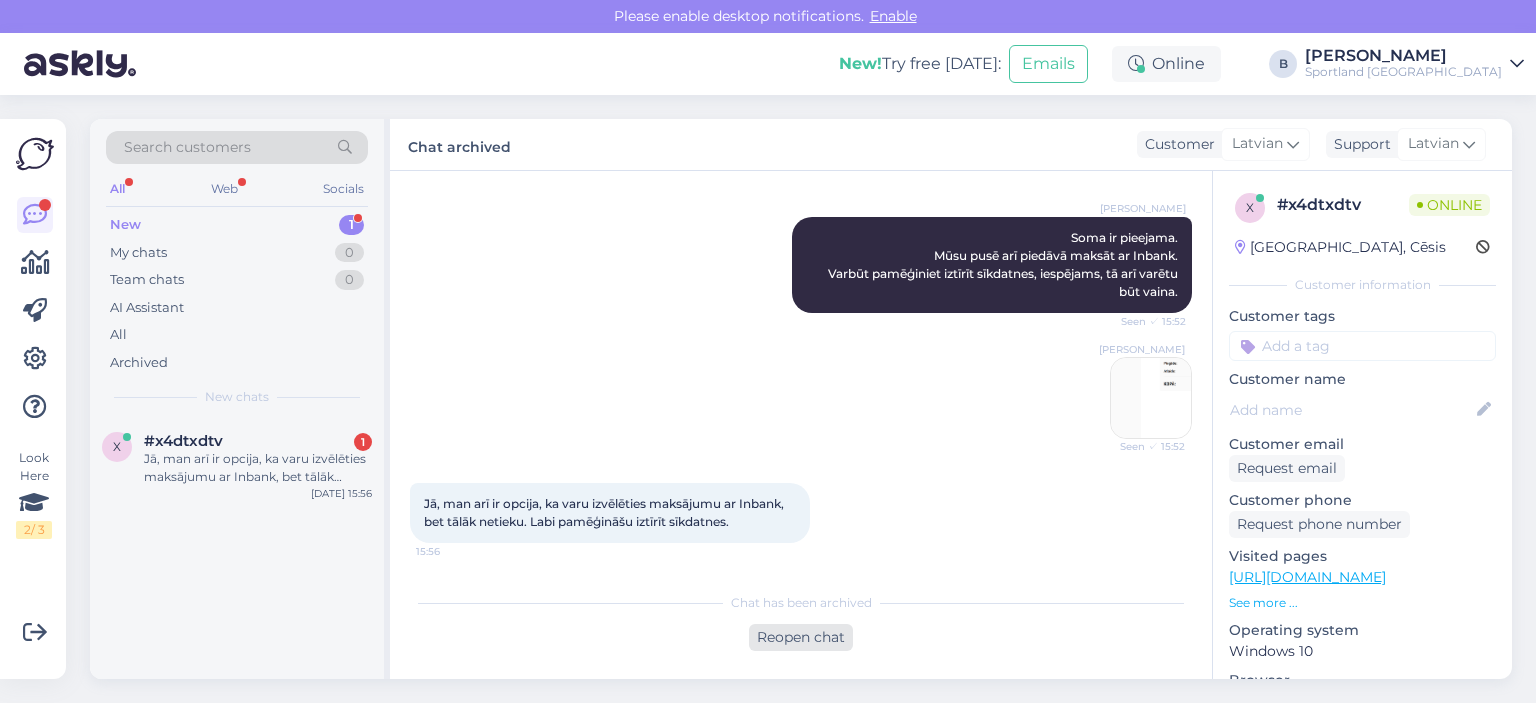click on "Reopen chat" at bounding box center [801, 637] 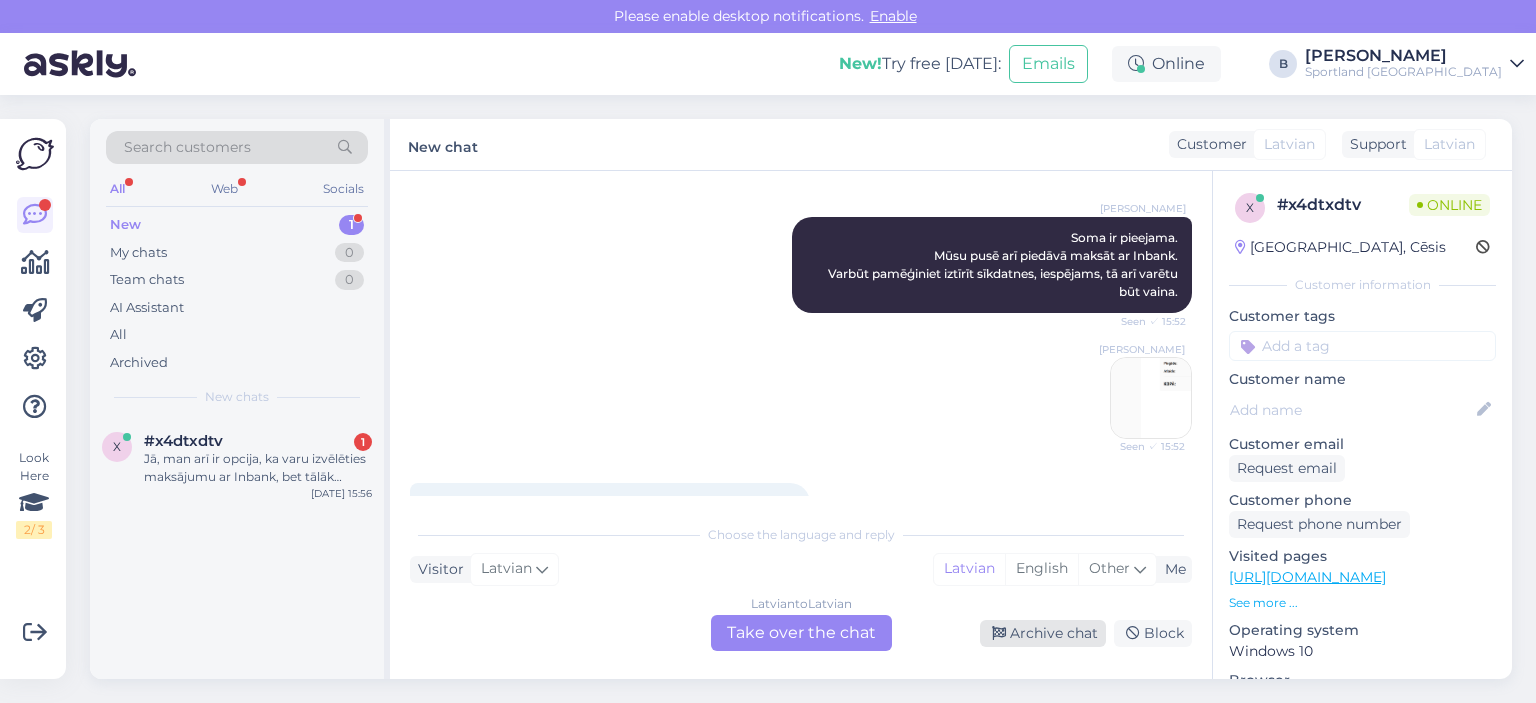 click on "Archive chat" at bounding box center (1043, 633) 